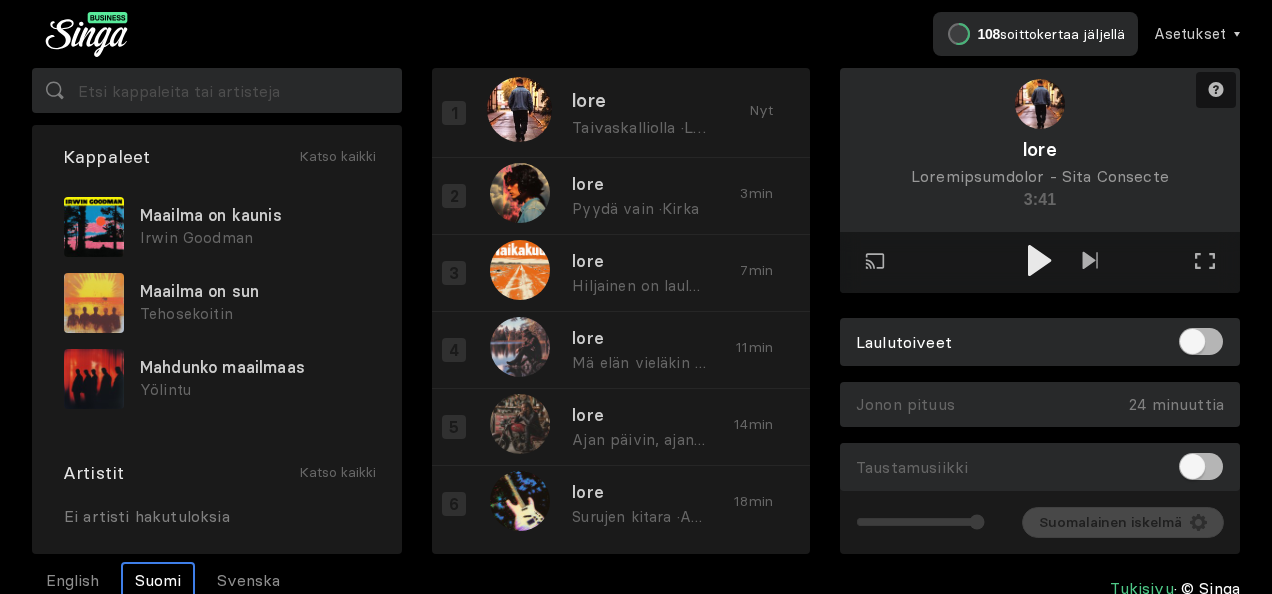 scroll, scrollTop: 0, scrollLeft: 0, axis: both 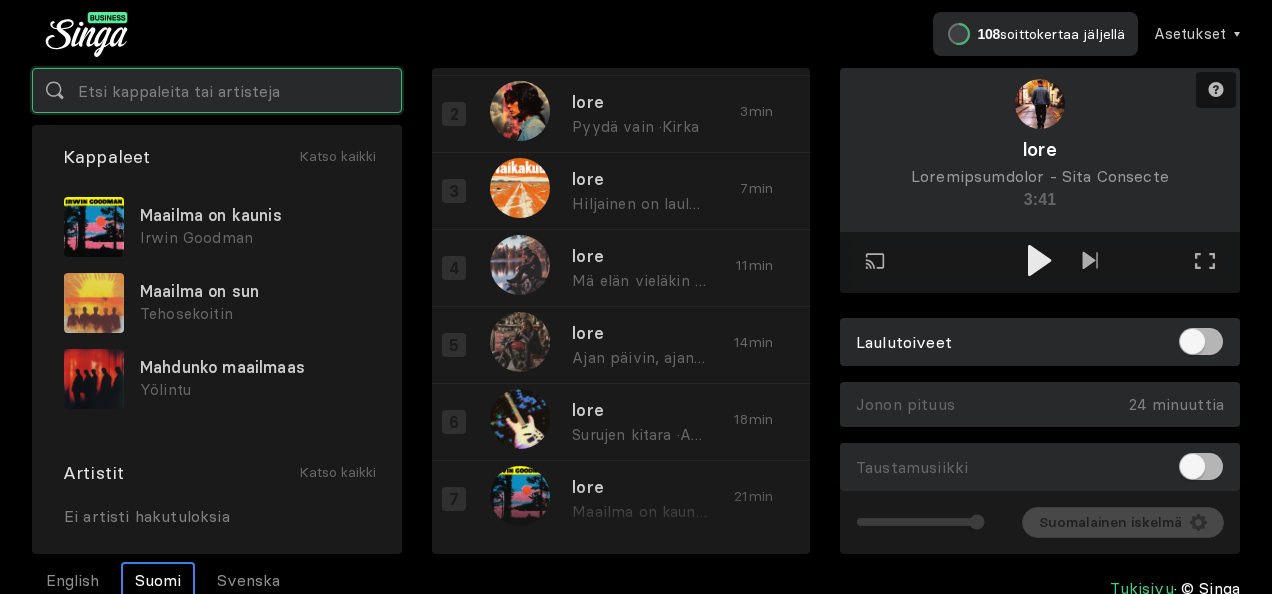 click at bounding box center (217, 90) 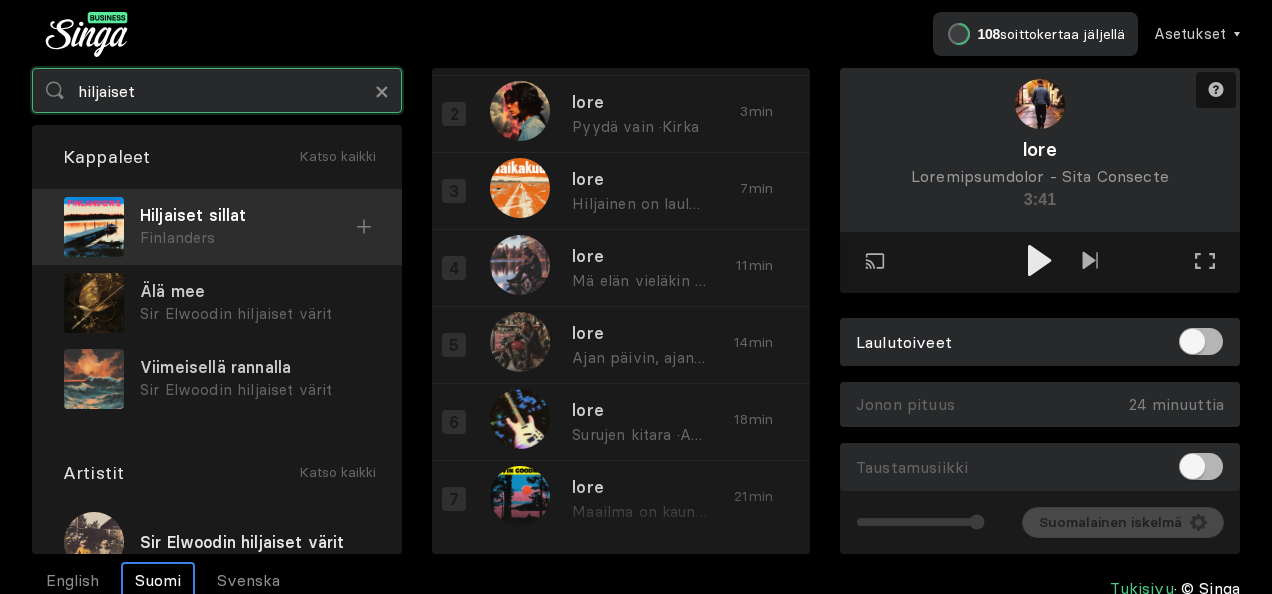 type on "hiljaiset" 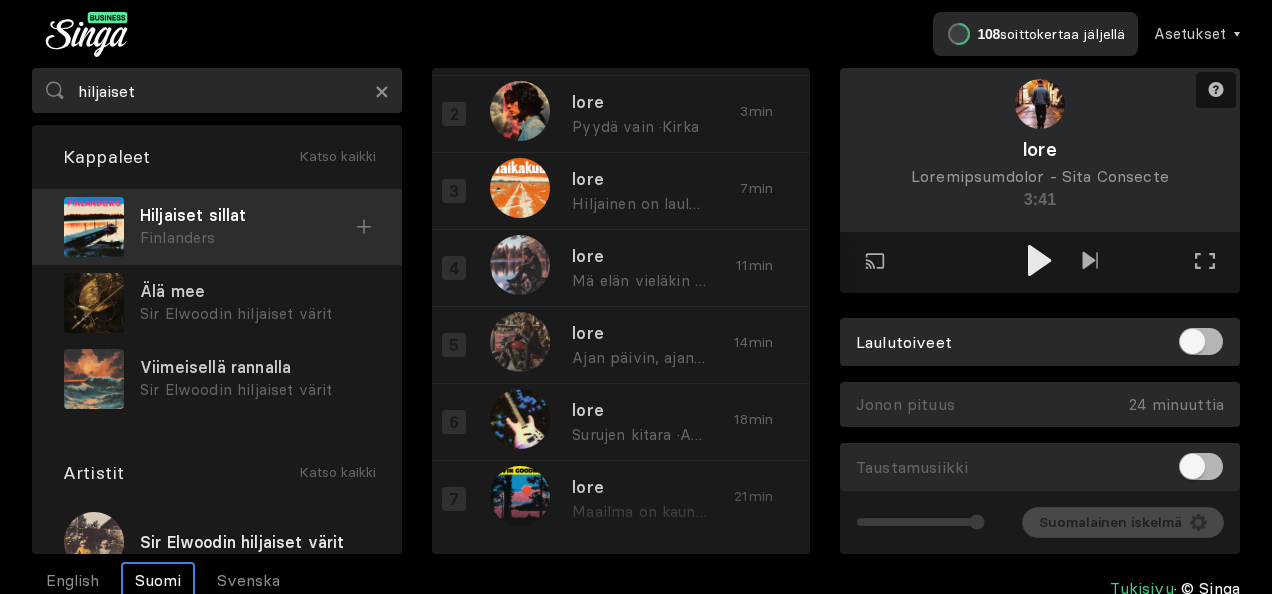 click at bounding box center (364, 226) 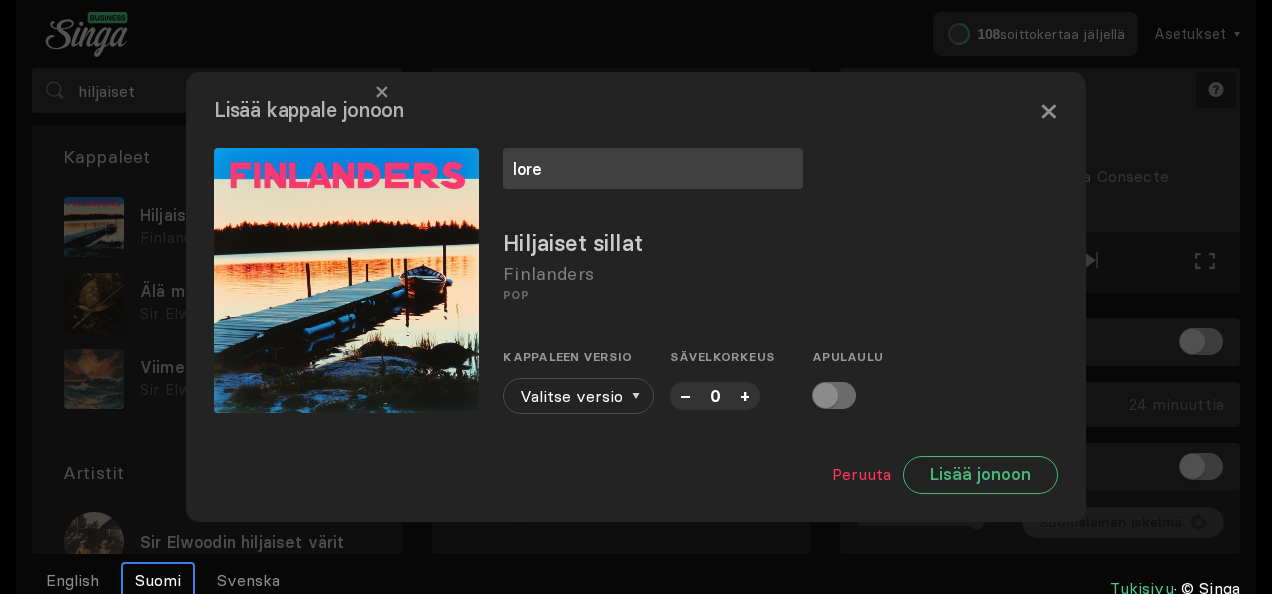 type on "lore" 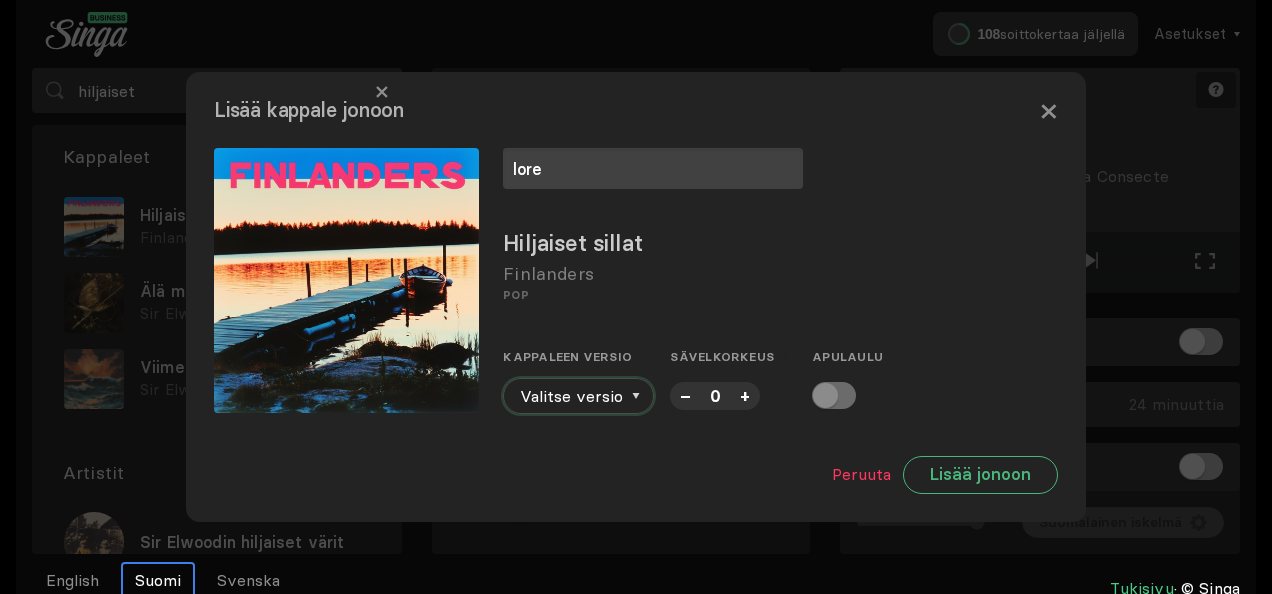 click on "Valitse versio" at bounding box center [578, 396] 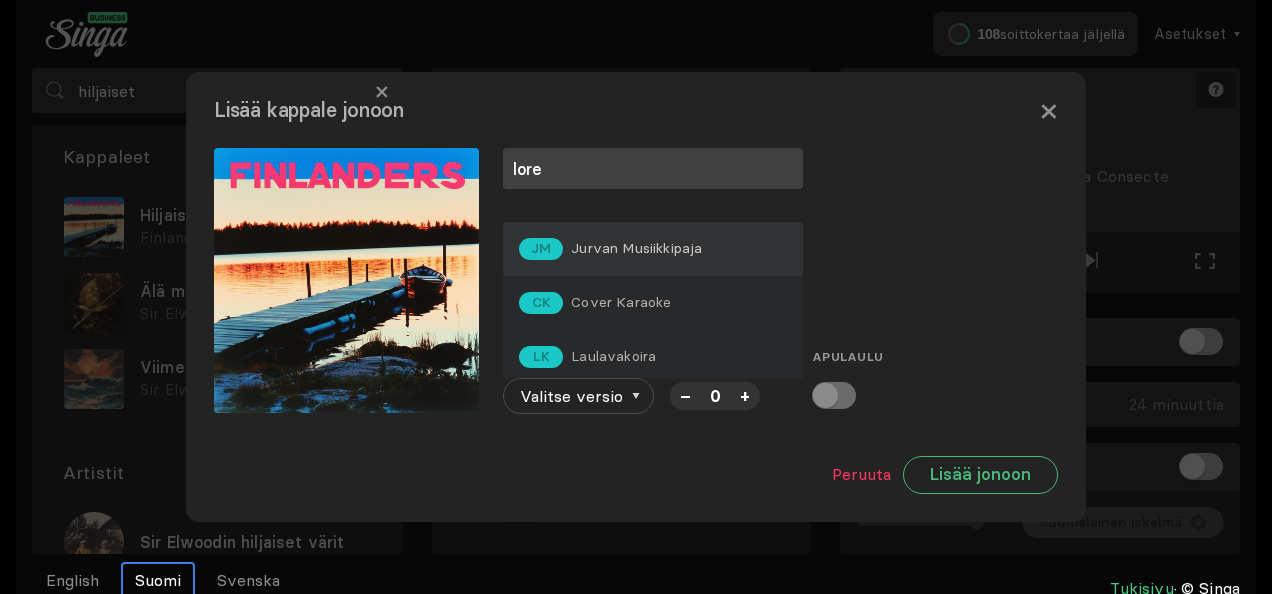 click on "Jurvan Musiikkipaja" at bounding box center (636, 248) 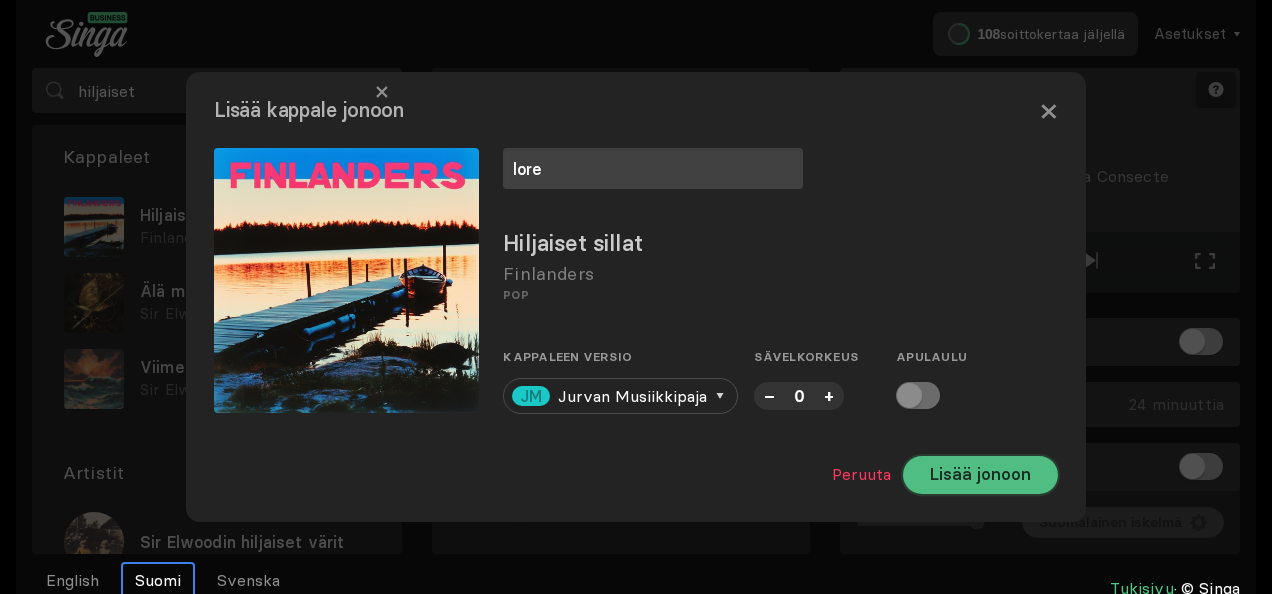 click on "Lisää jonoon" at bounding box center (980, 475) 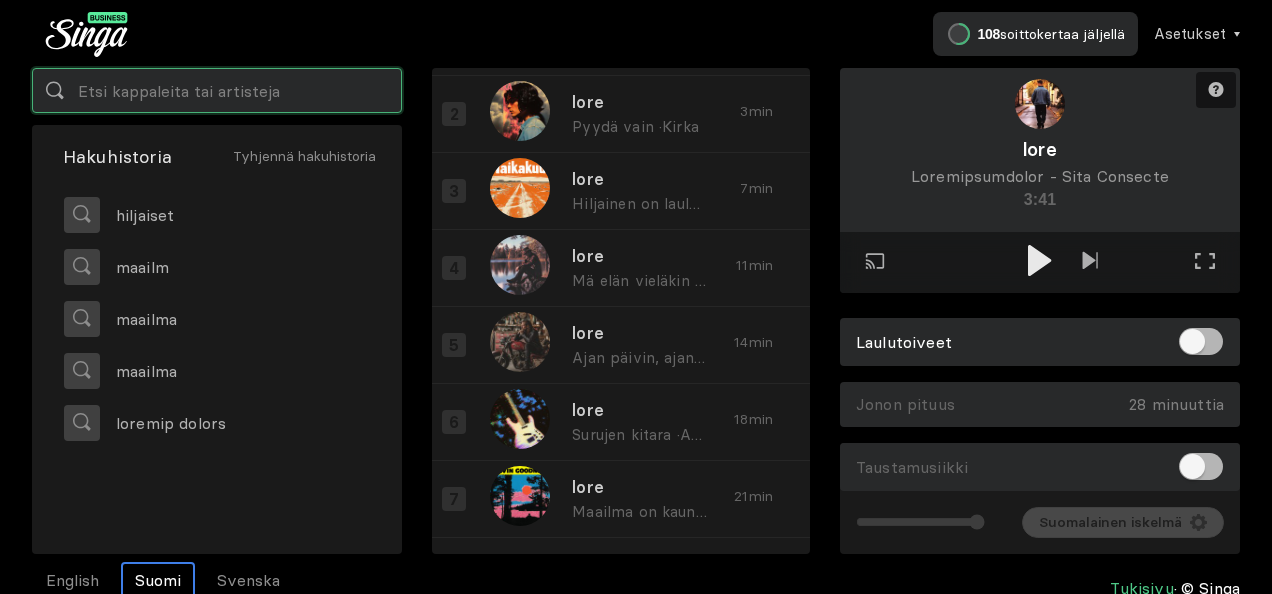 click at bounding box center [217, 90] 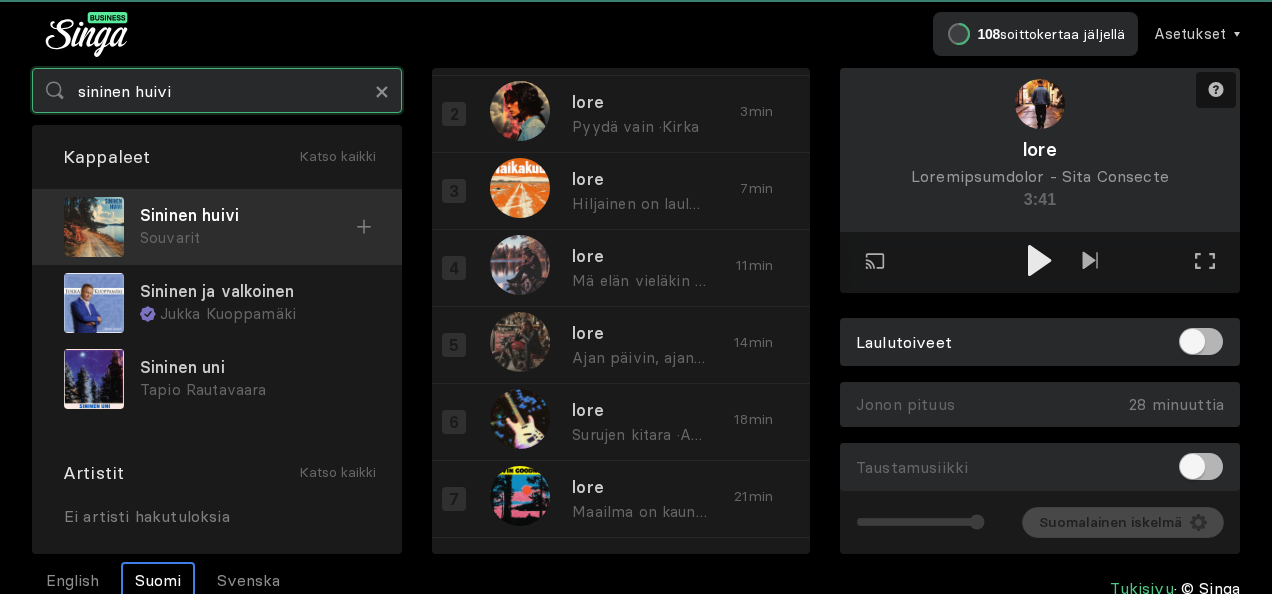 type on "sininen huivi" 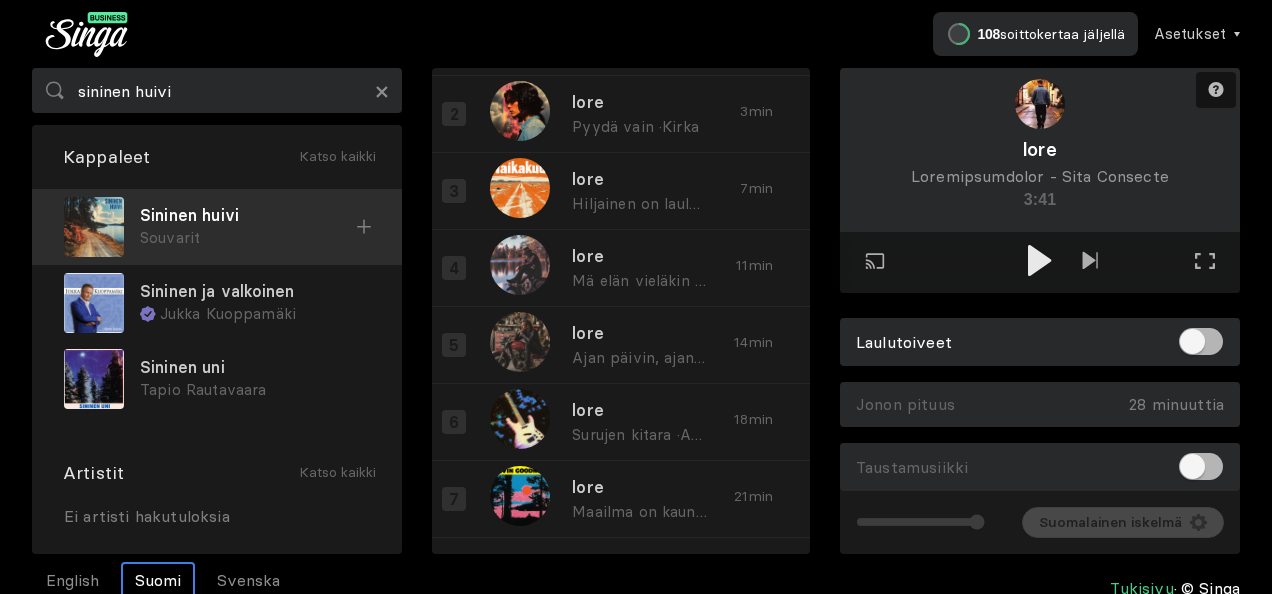 click at bounding box center [364, 227] 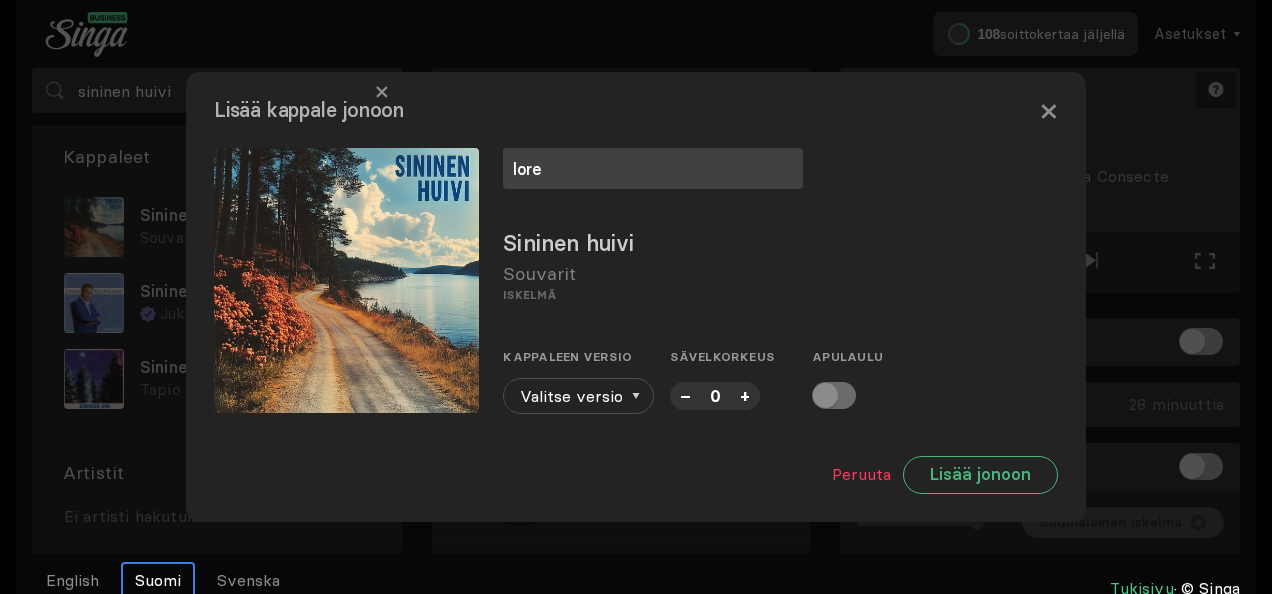 type on "lore" 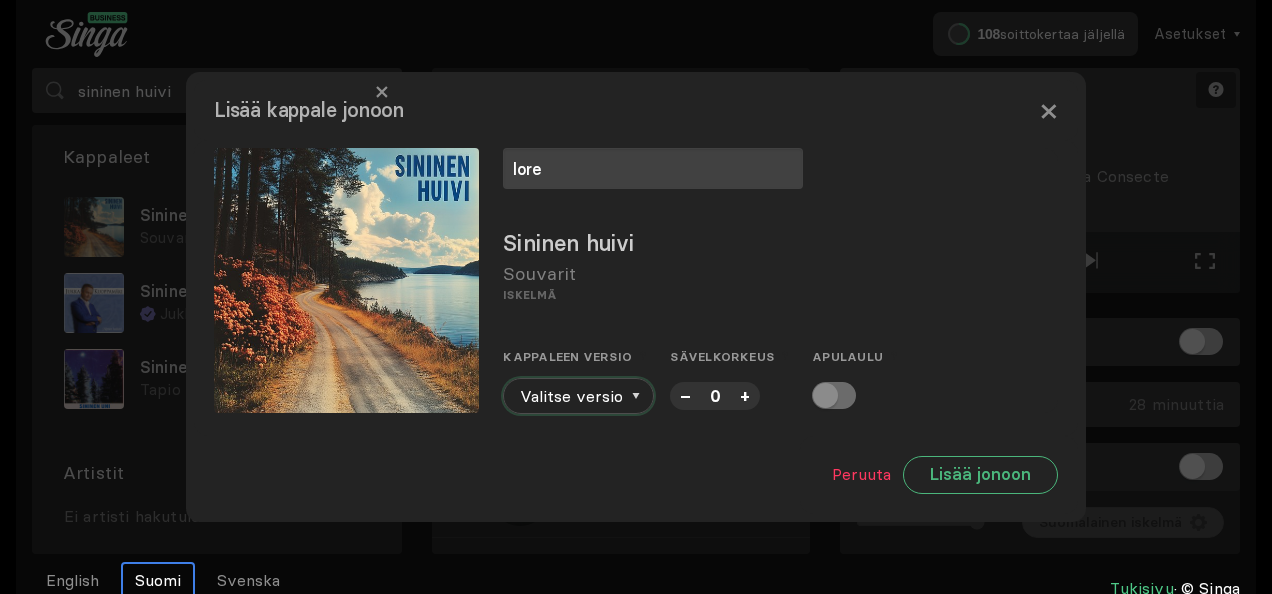 click at bounding box center (636, 396) 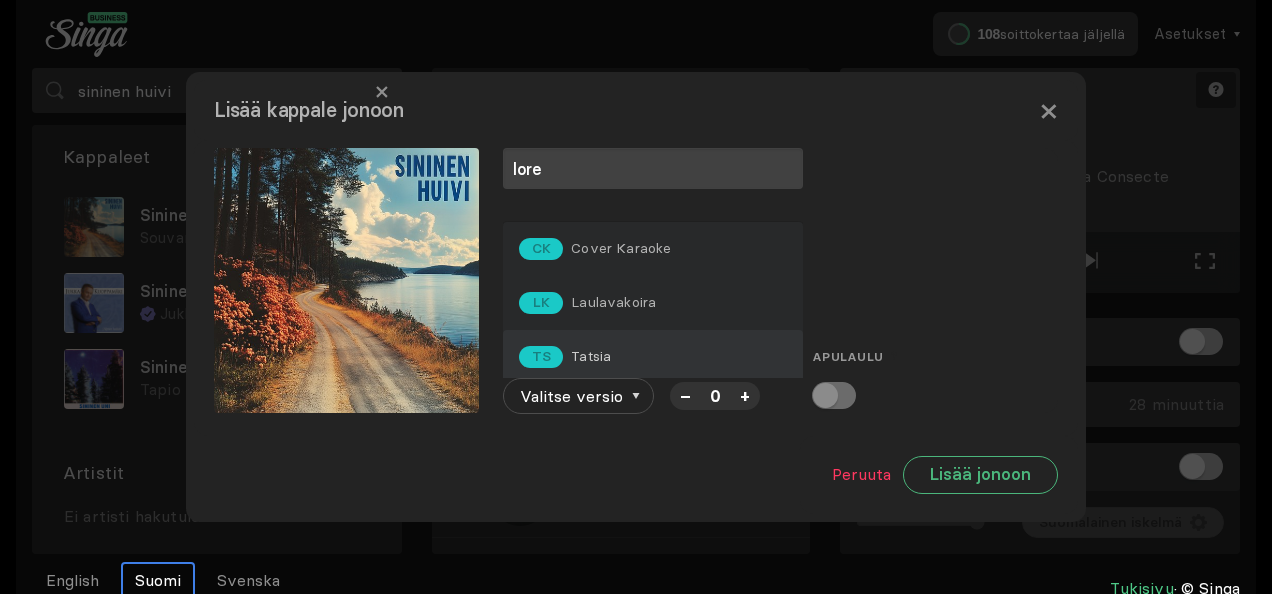 click on "Tatsia" at bounding box center (621, 248) 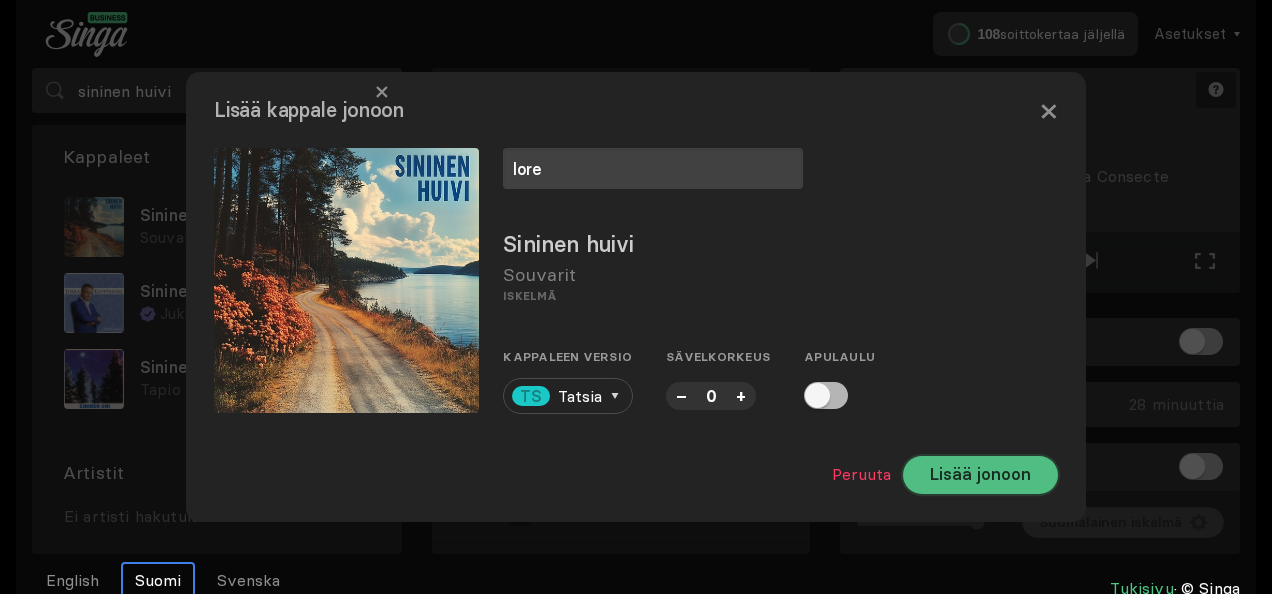 click on "Lisää jonoon" at bounding box center (980, 475) 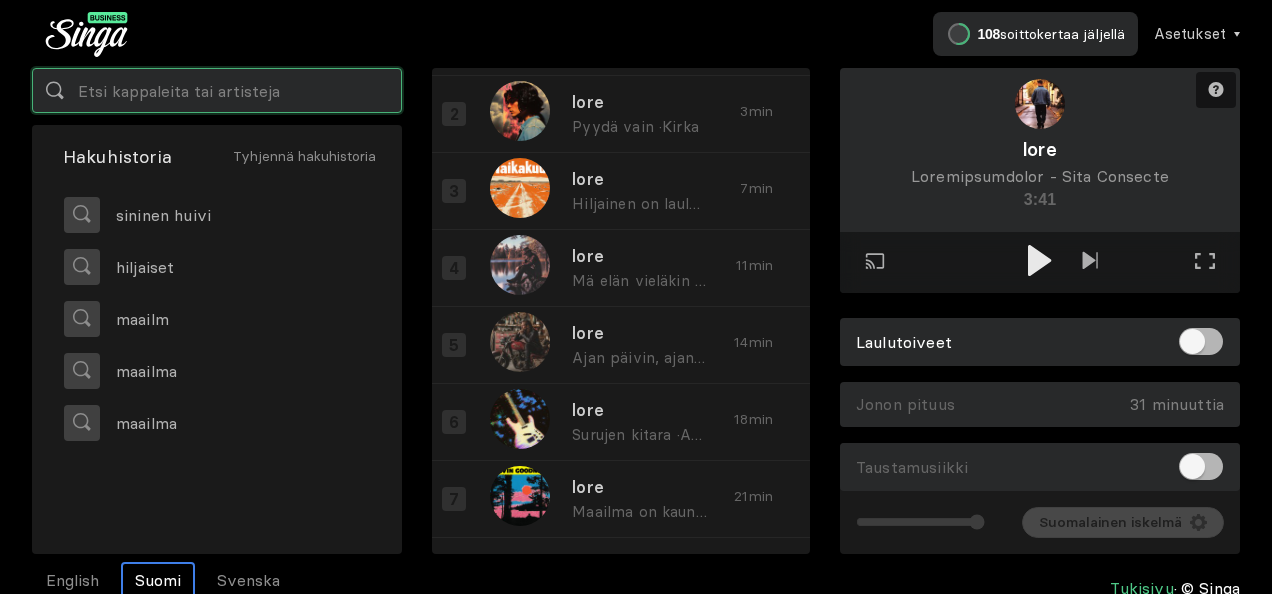 click at bounding box center (217, 90) 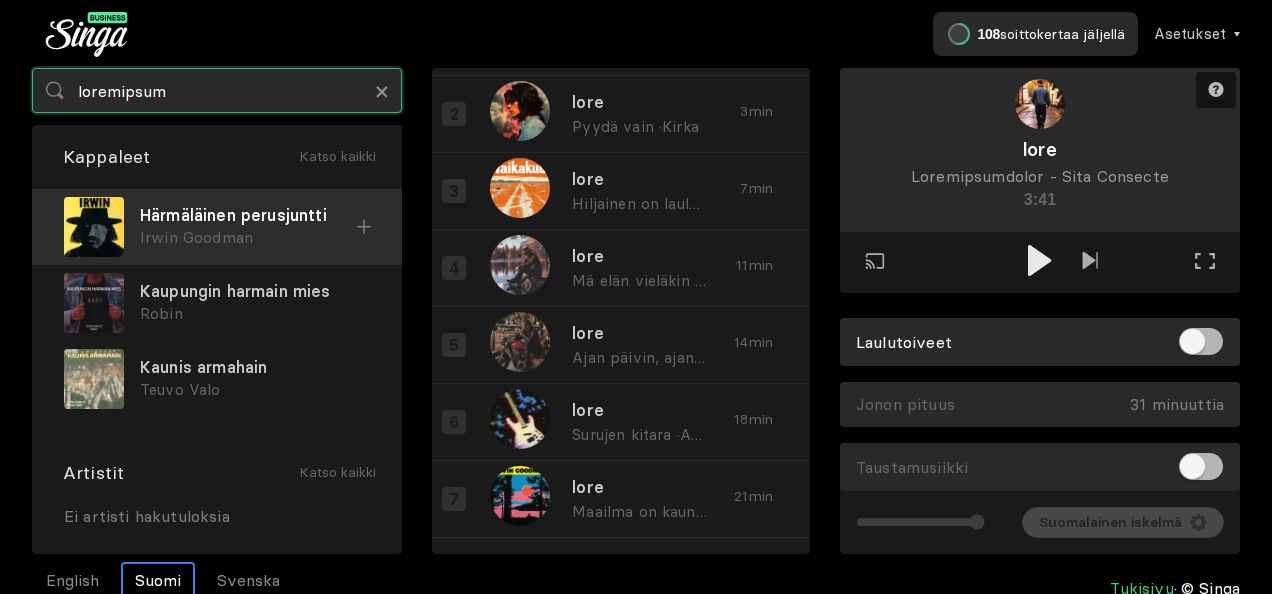type on "loremipsum" 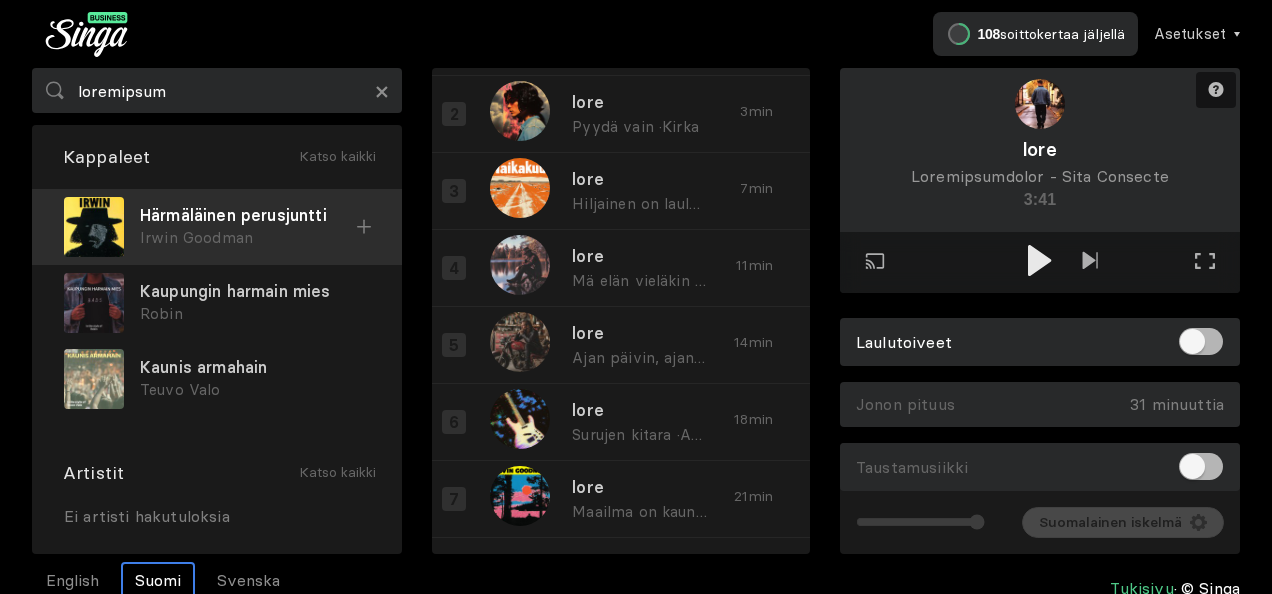 click at bounding box center (364, 226) 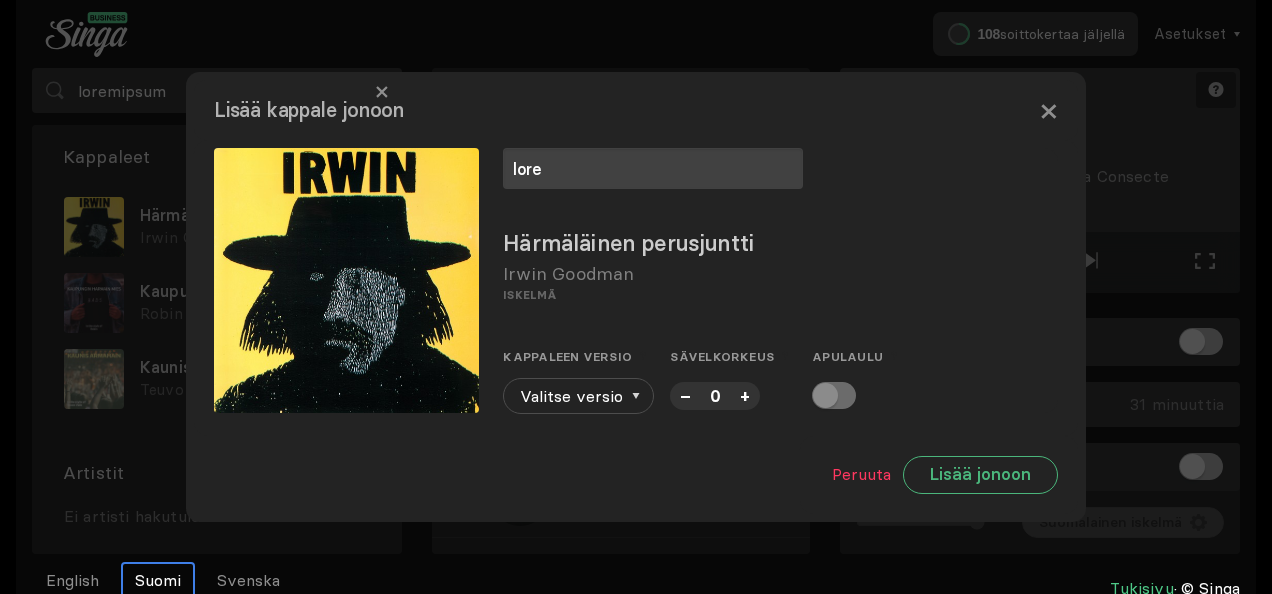type on "lore" 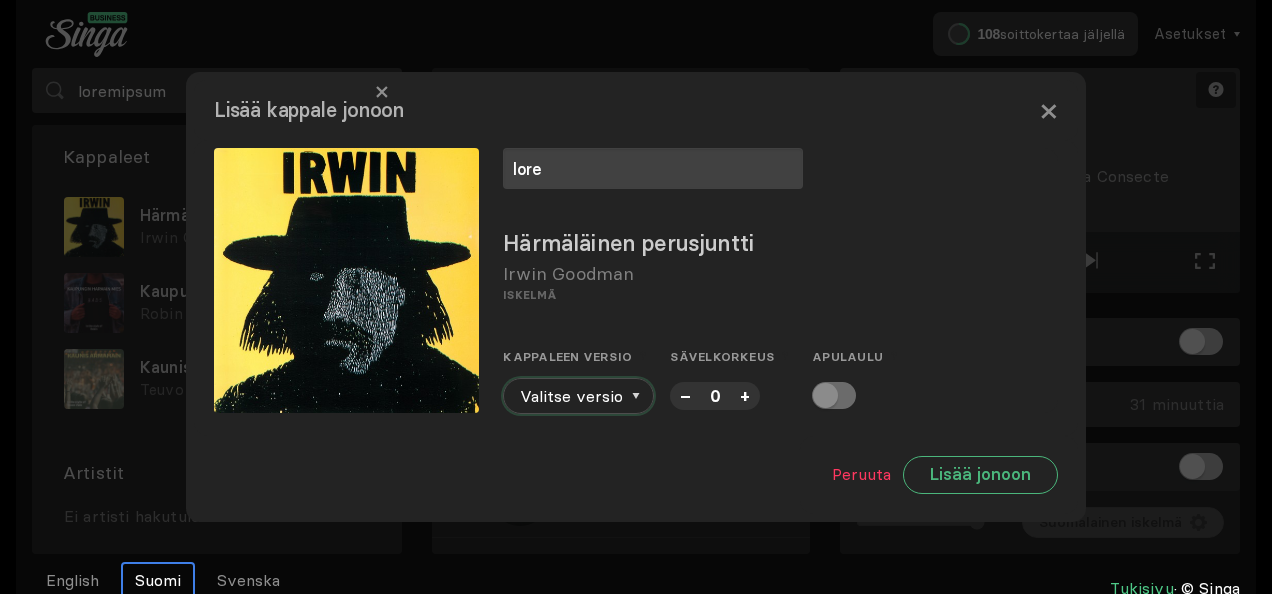 click at bounding box center (636, 396) 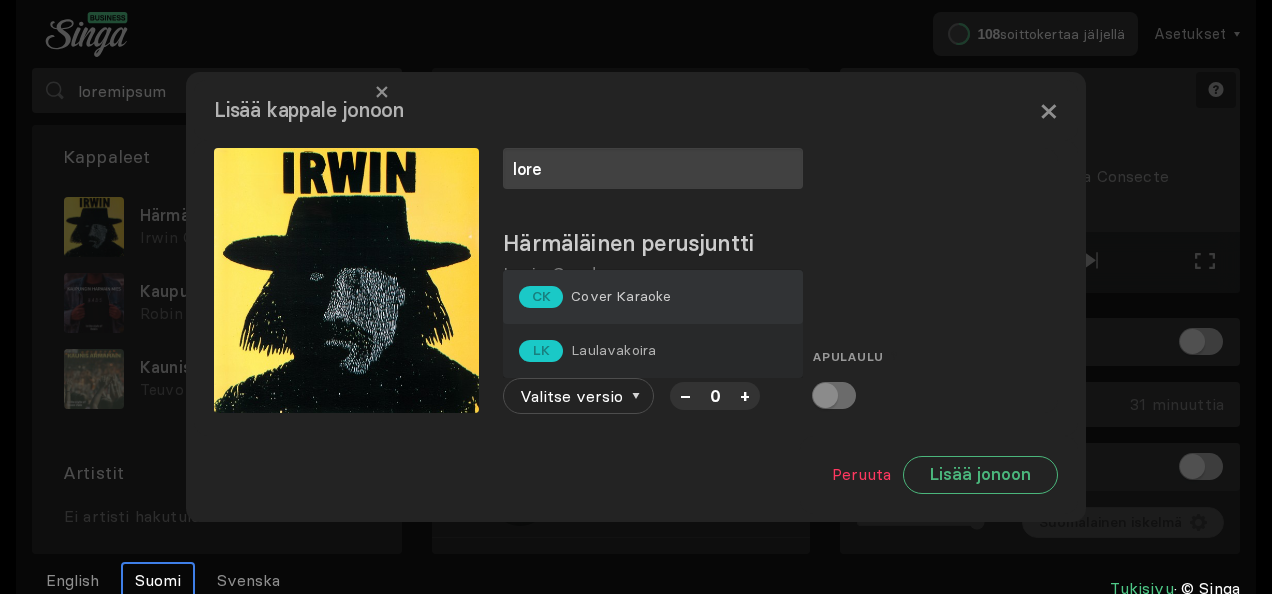 click on "CK Cover Karaoke" at bounding box center (595, 297) 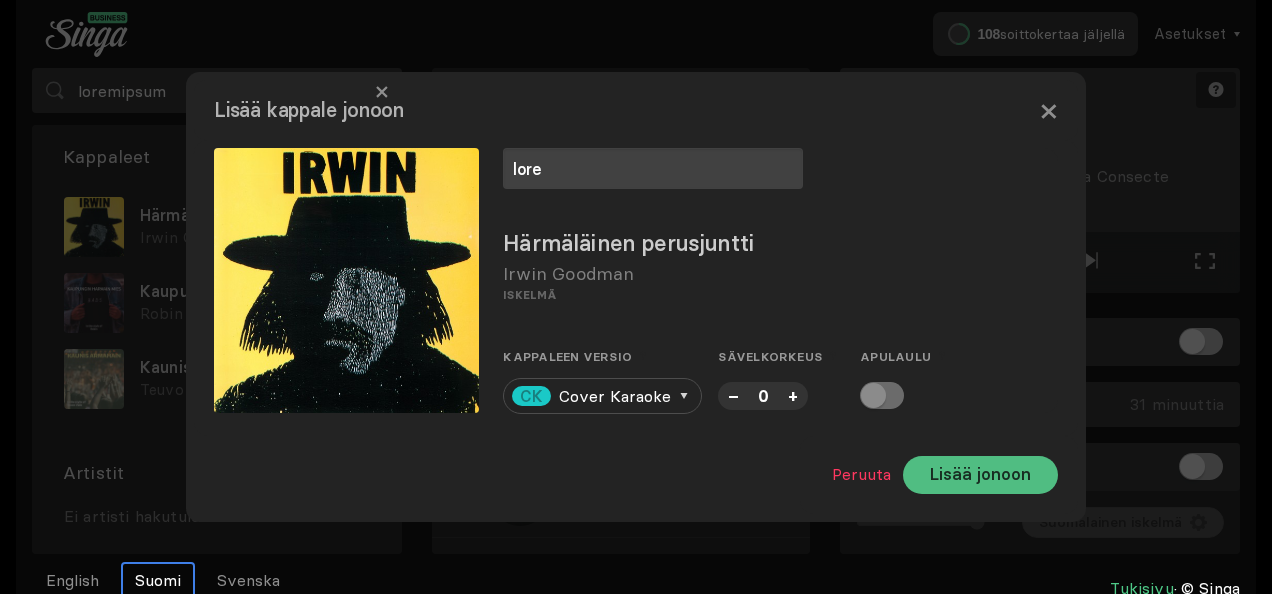 drag, startPoint x: 966, startPoint y: 494, endPoint x: 970, endPoint y: 480, distance: 14.56022 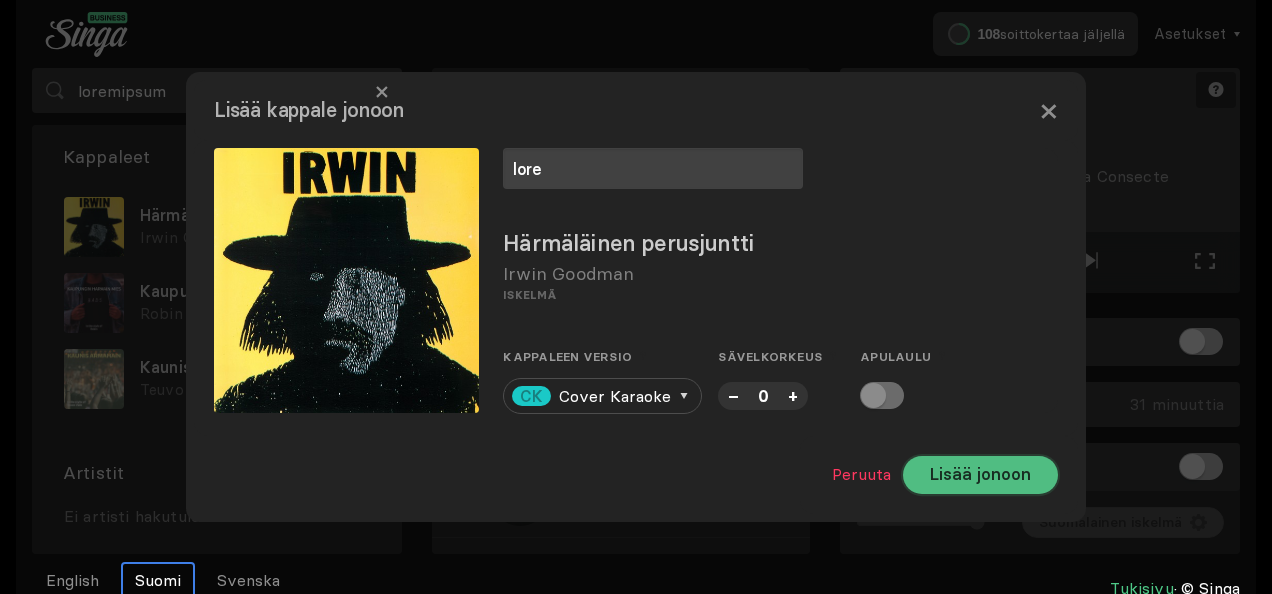 click on "Lisää jonoon" at bounding box center (980, 475) 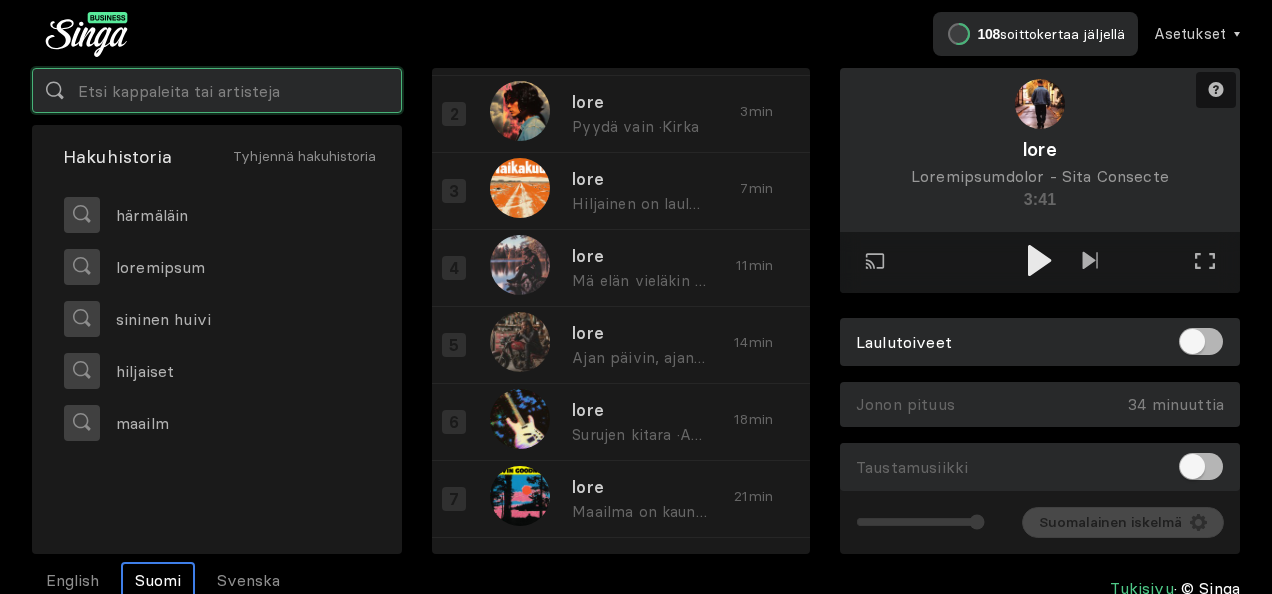 click at bounding box center (217, 90) 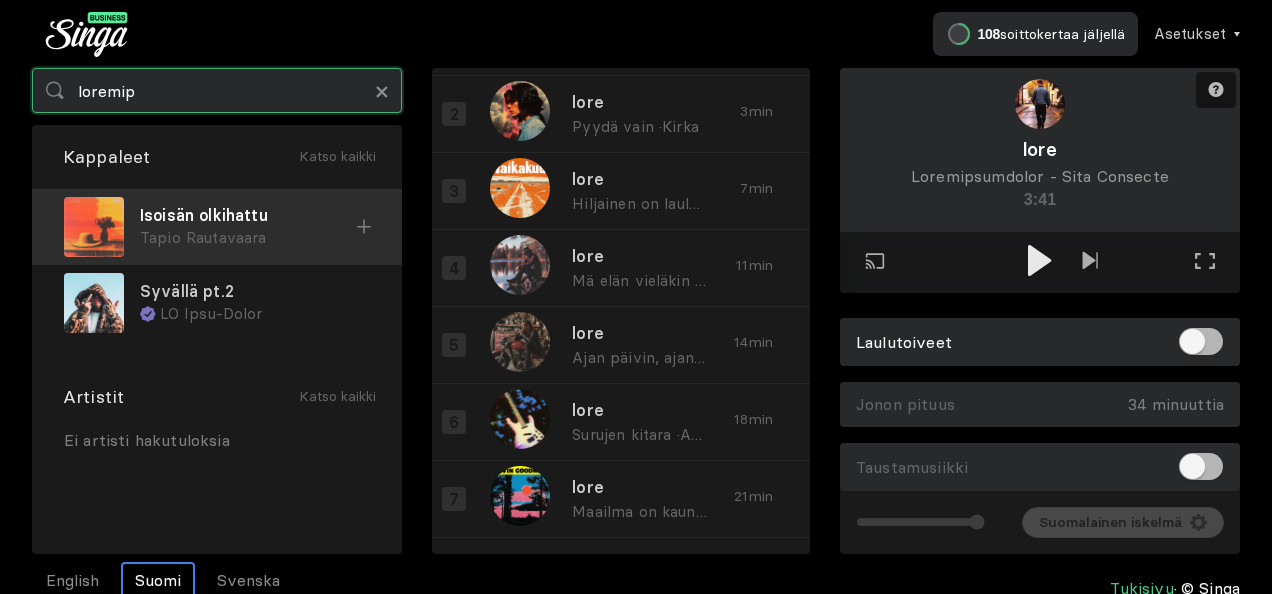 type on "loremip" 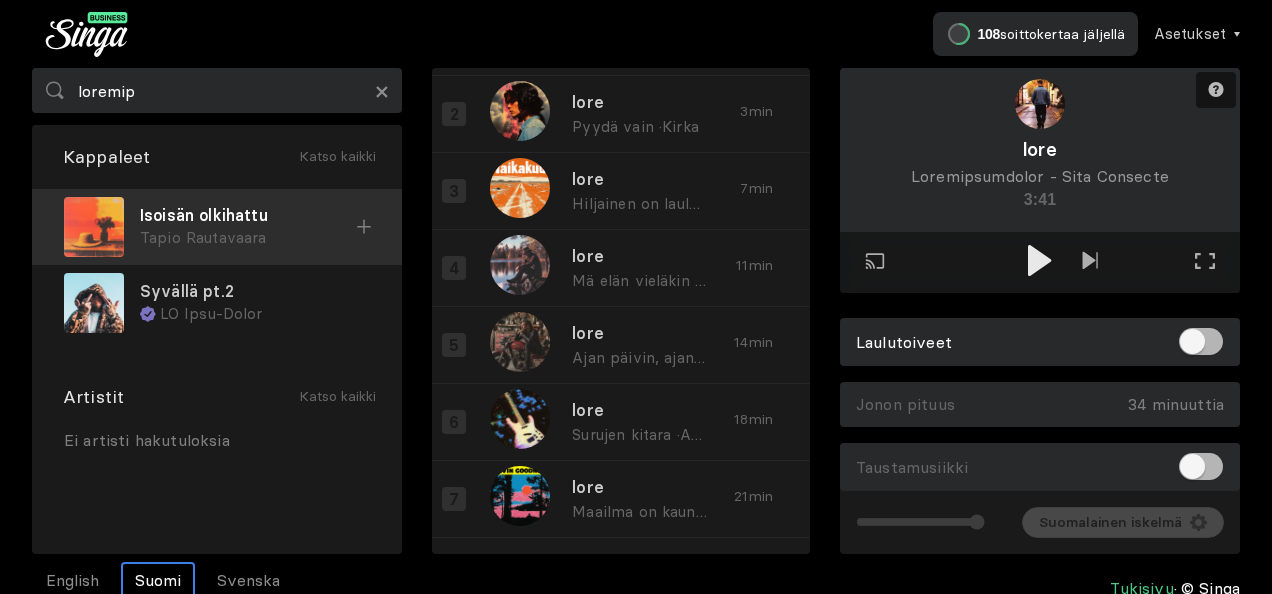 click on "Isoisän olkihattu" at bounding box center [256, 215] 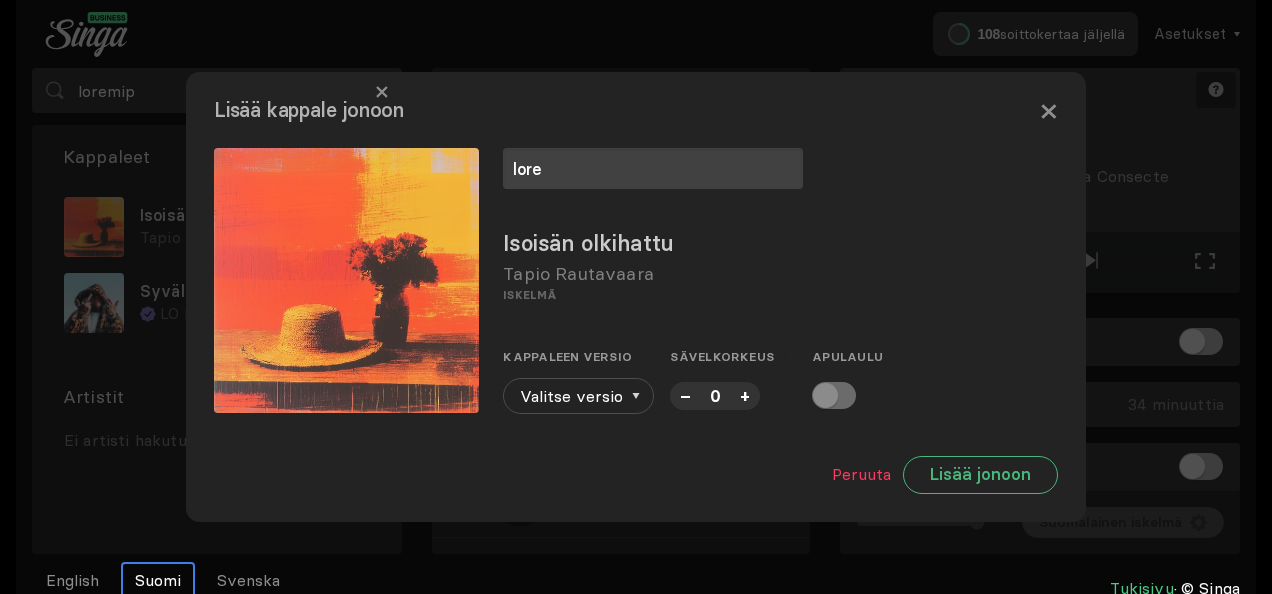 type on "lore" 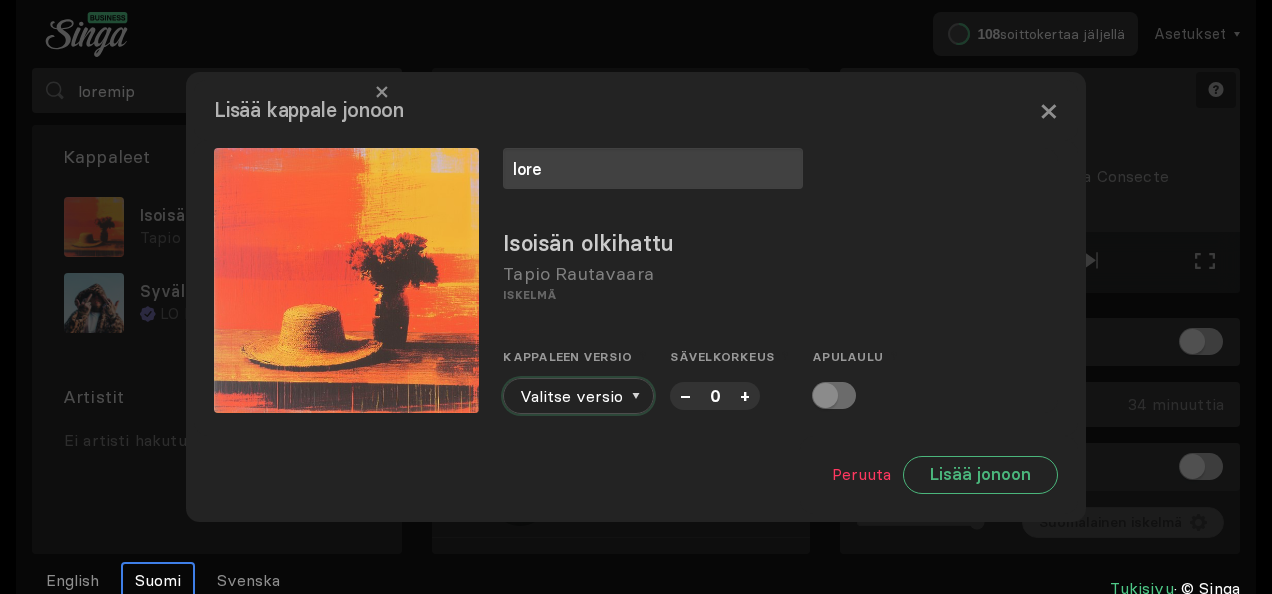 click on "Valitse versio" at bounding box center [578, 396] 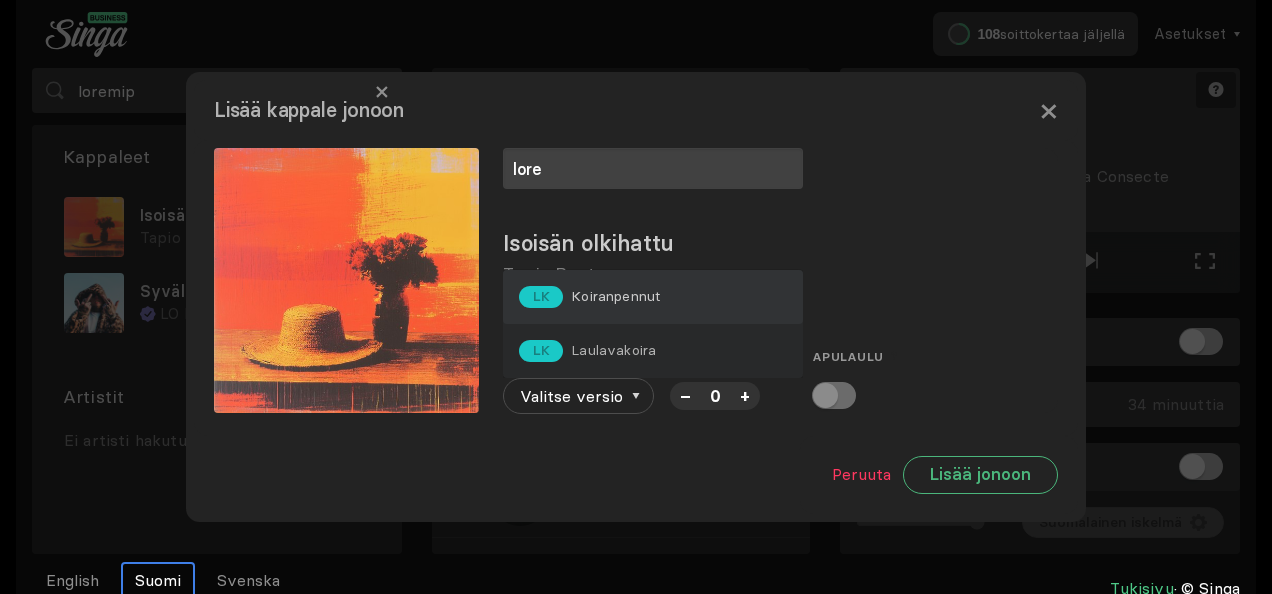 click on "Koiranpennut" at bounding box center [615, 296] 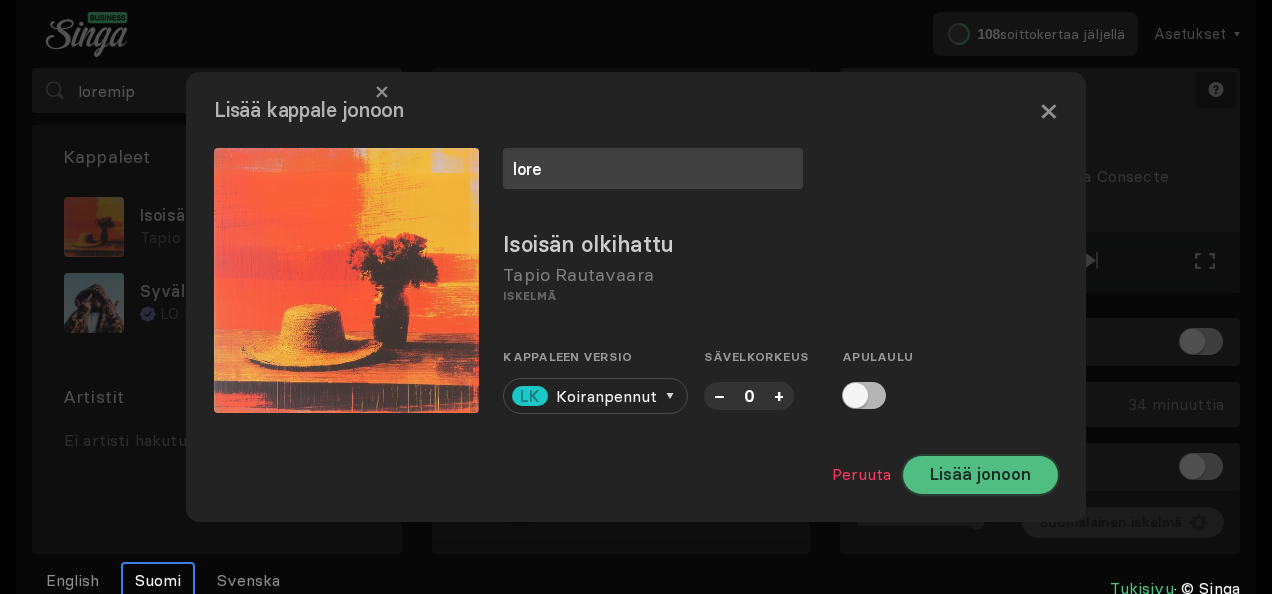 click on "Lisää jonoon" at bounding box center (980, 475) 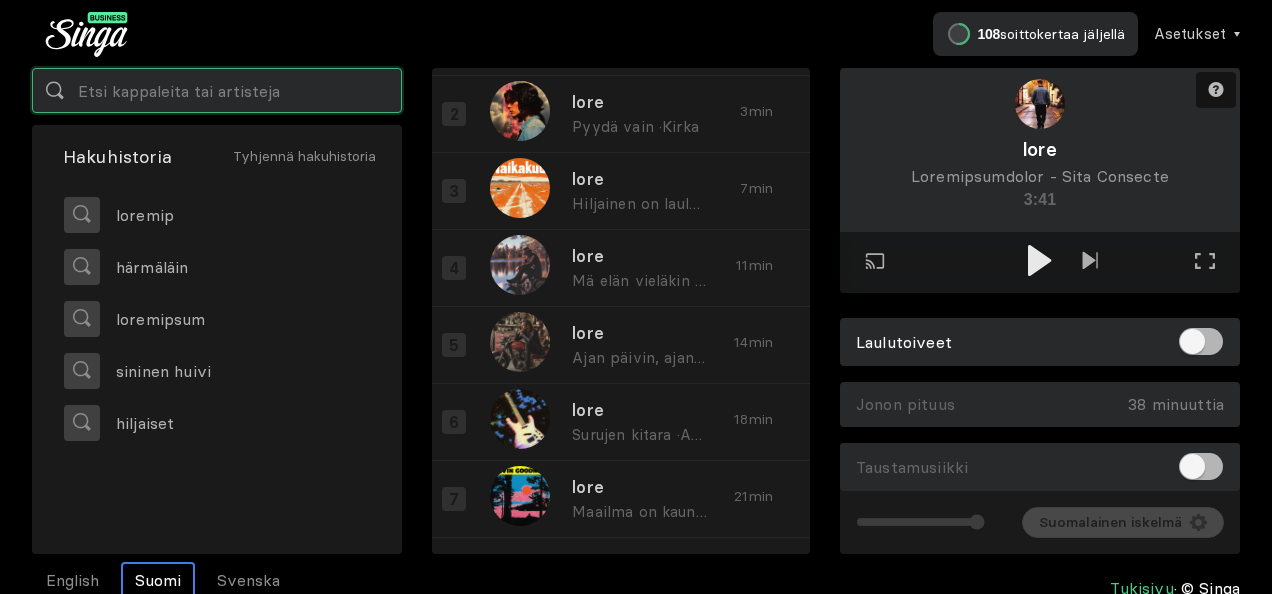 click at bounding box center [217, 90] 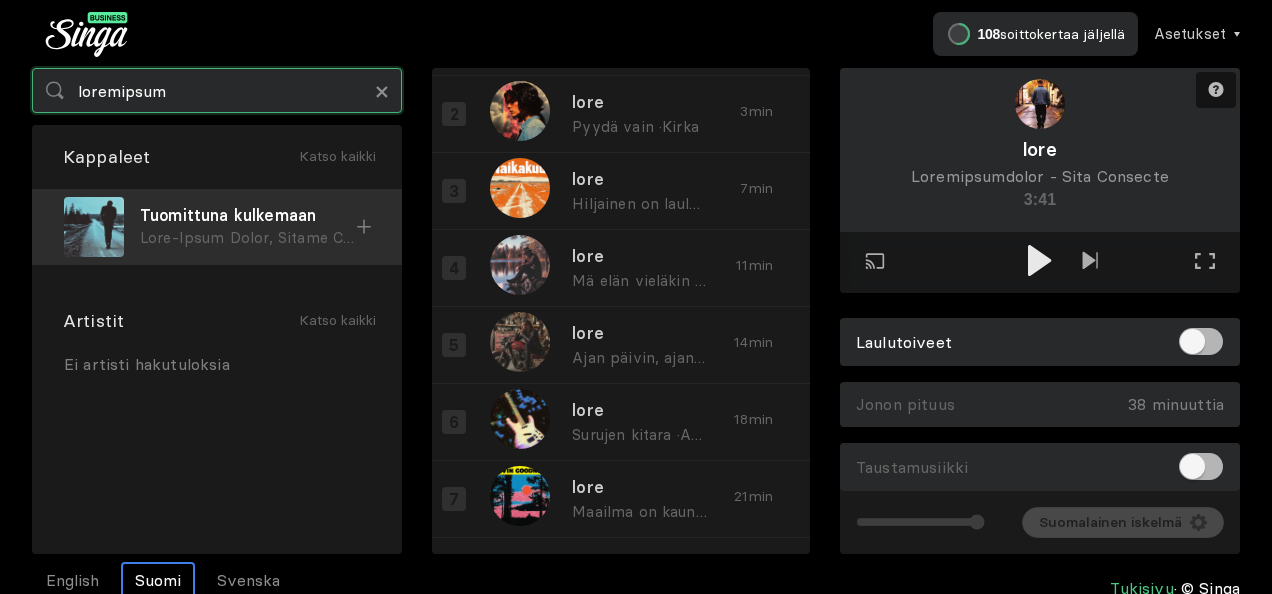 type on "loremipsum" 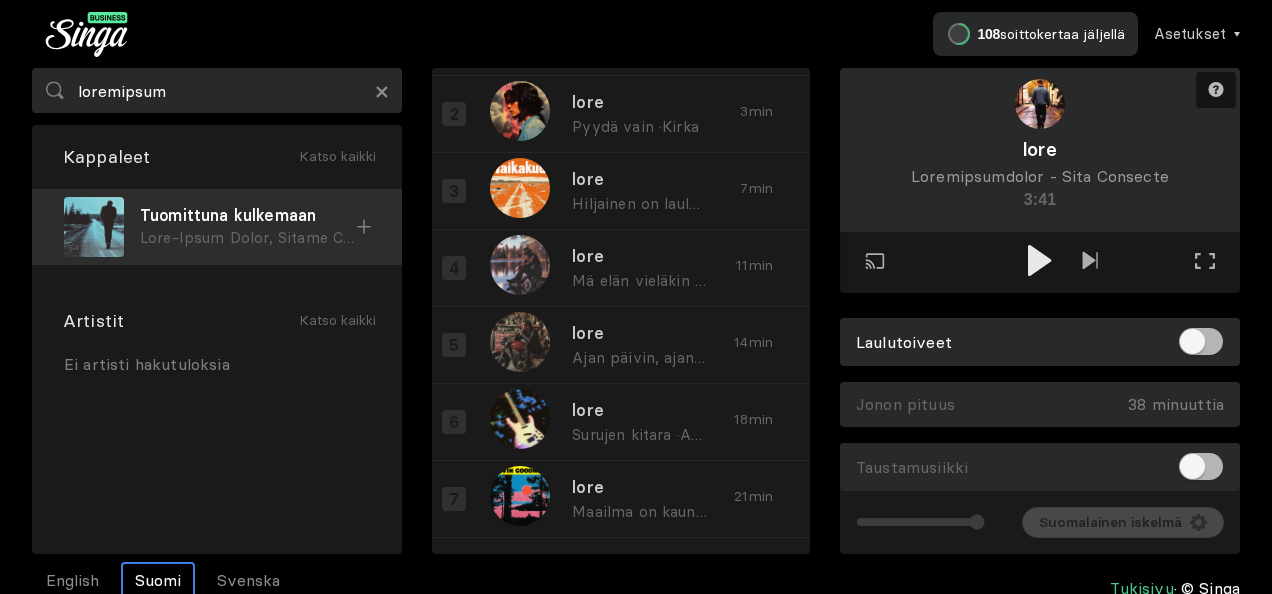 click at bounding box center [364, 226] 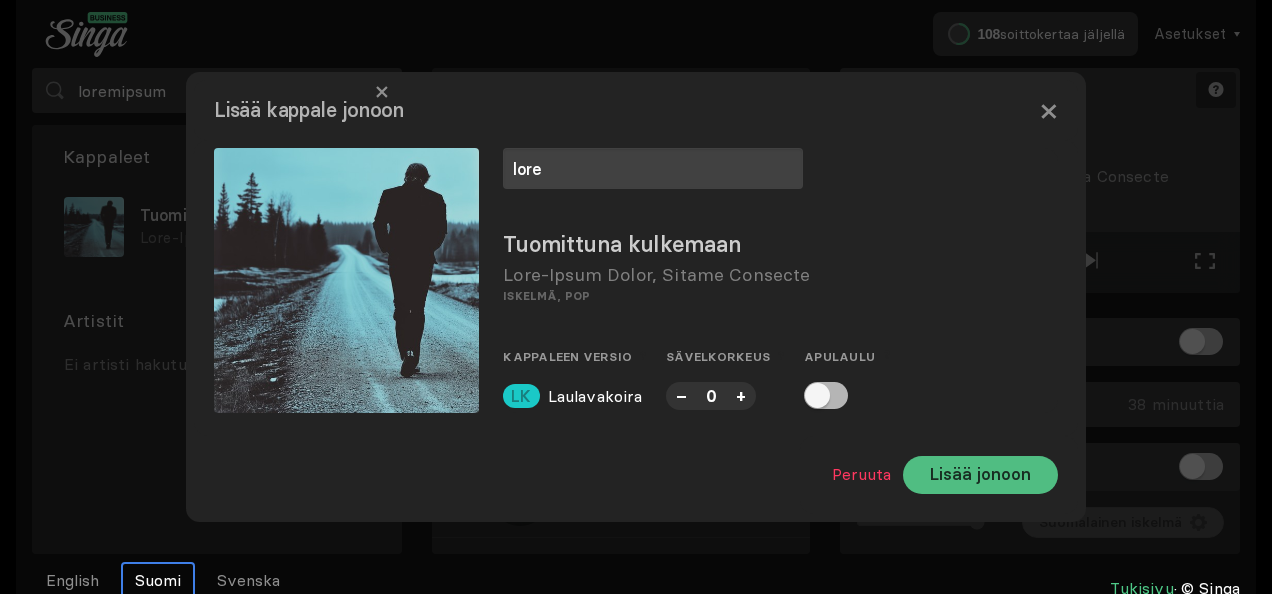 type on "lore" 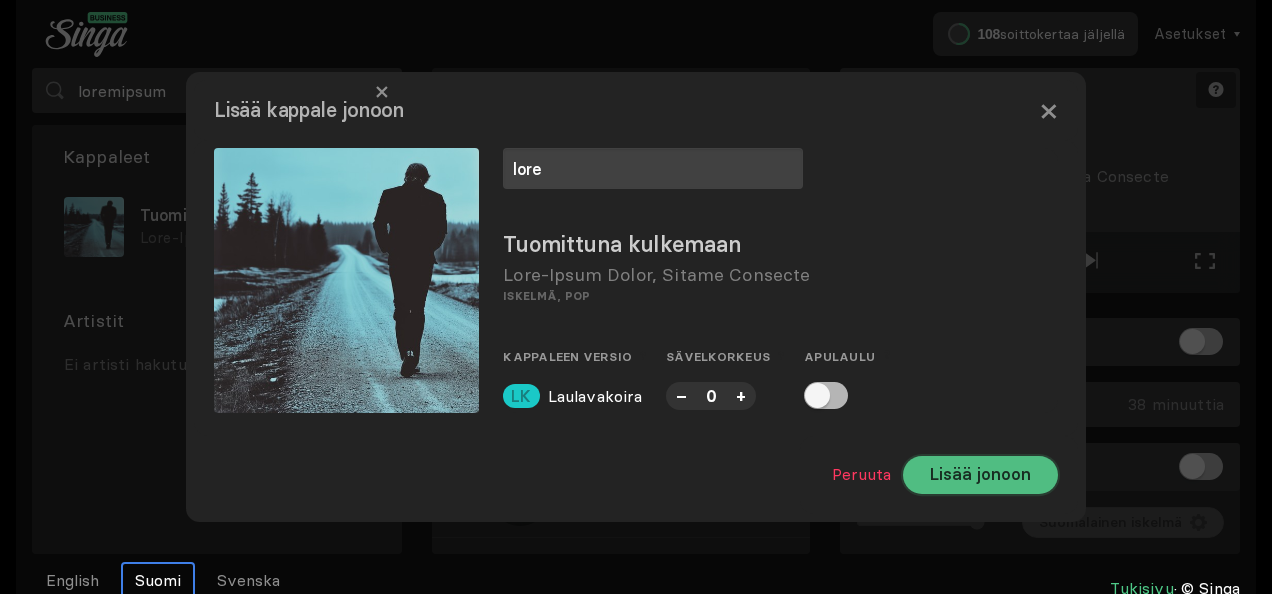 click on "Lisää jonoon" at bounding box center [980, 475] 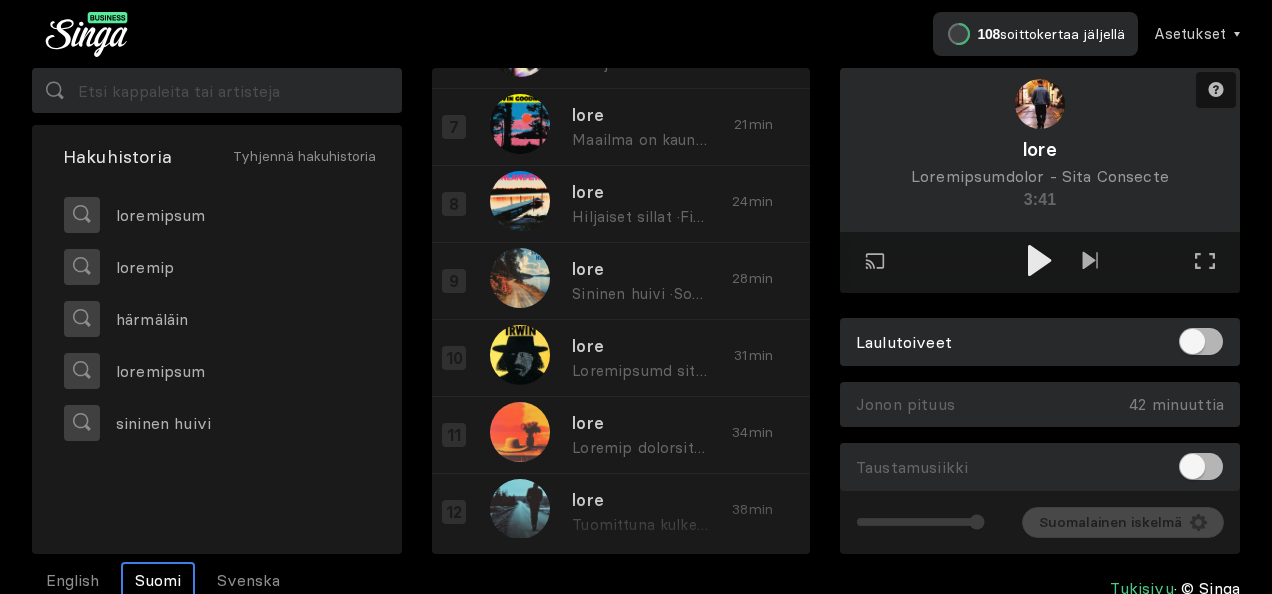 scroll, scrollTop: 467, scrollLeft: 0, axis: vertical 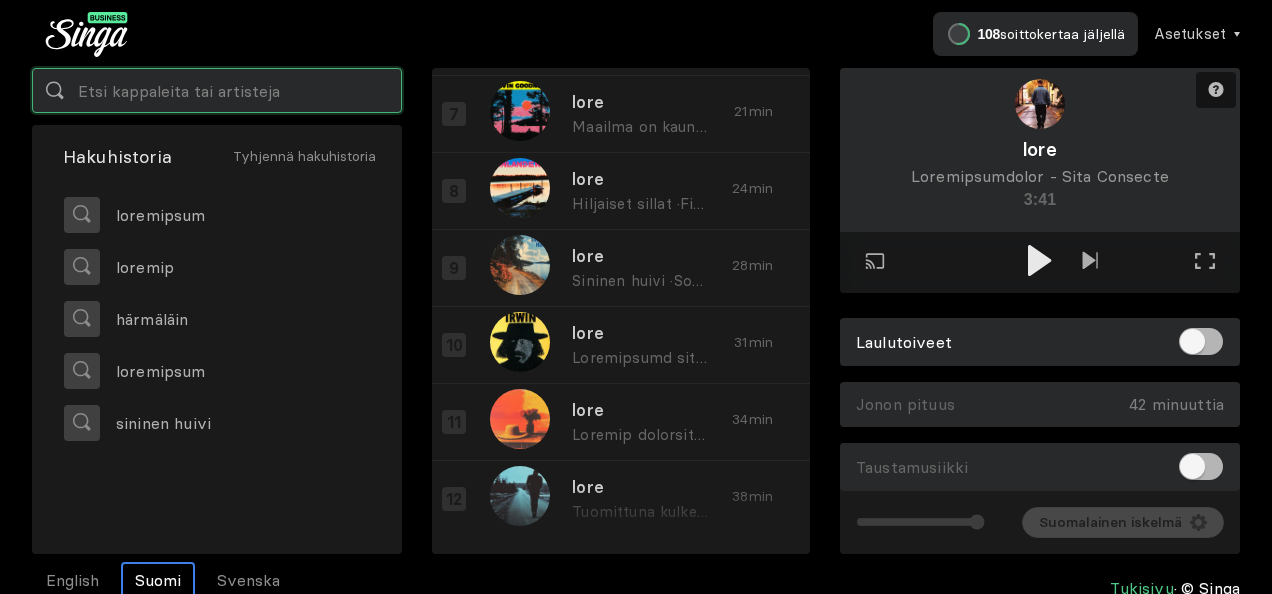 click at bounding box center [217, 90] 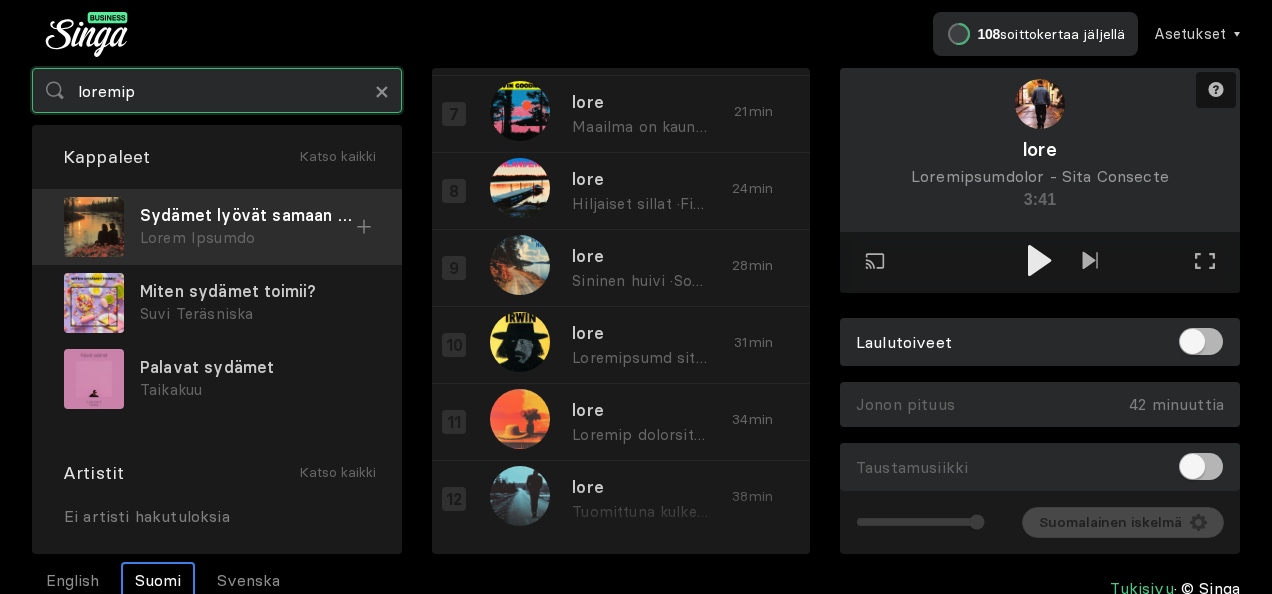 type on "loremip" 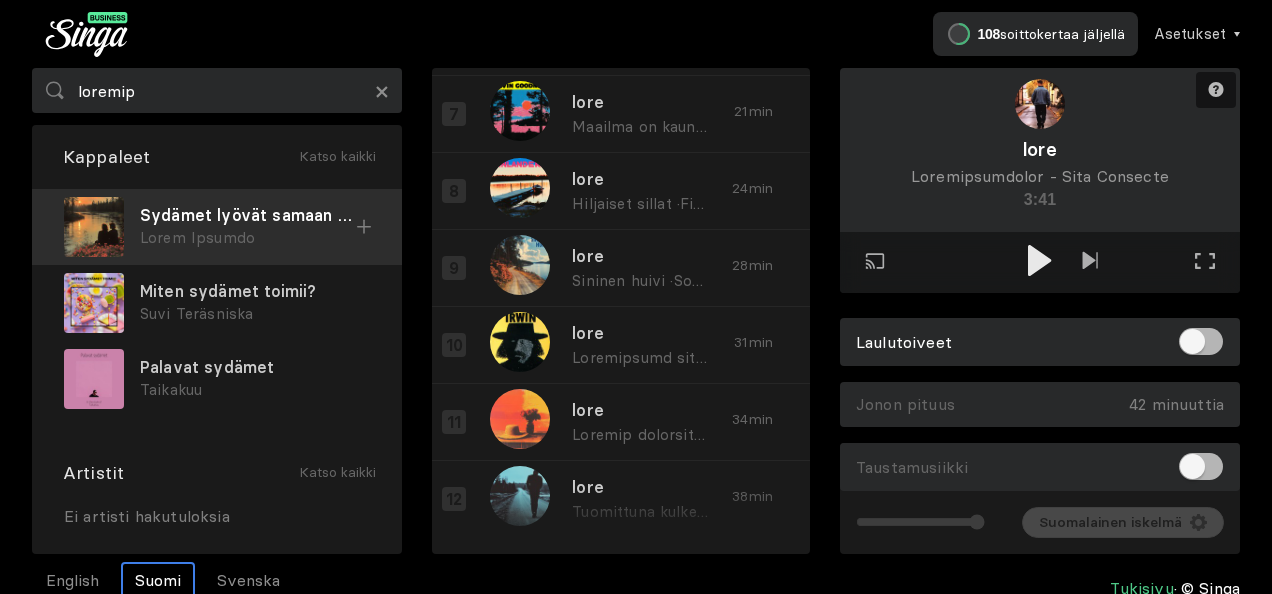 click at bounding box center (364, 227) 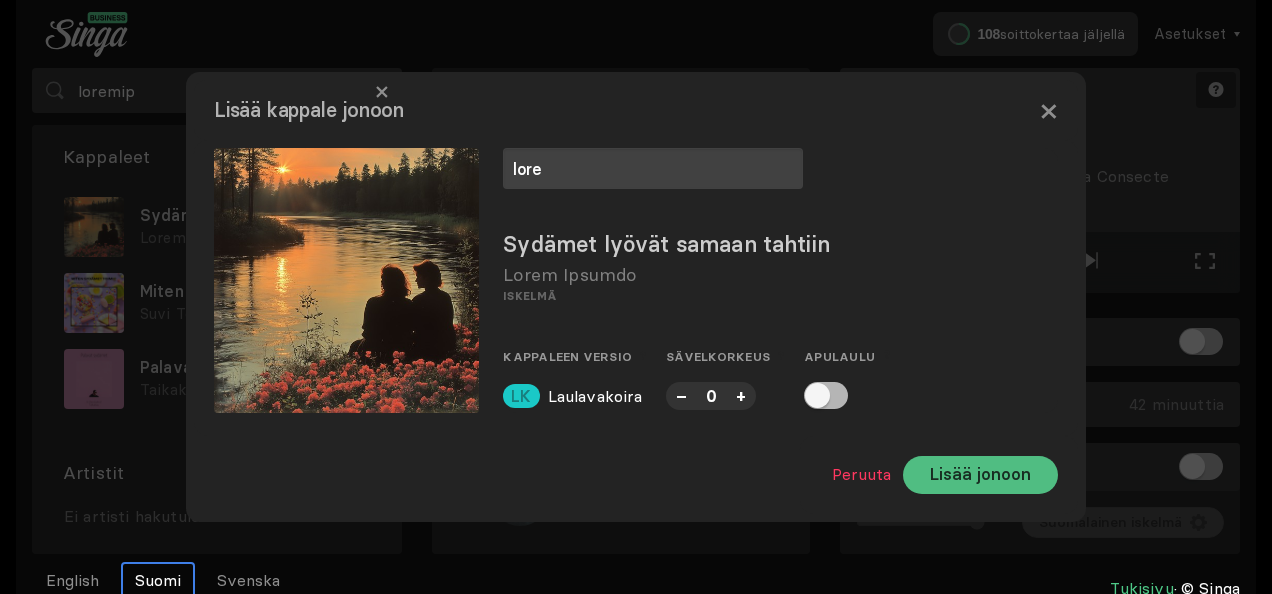 type on "lore" 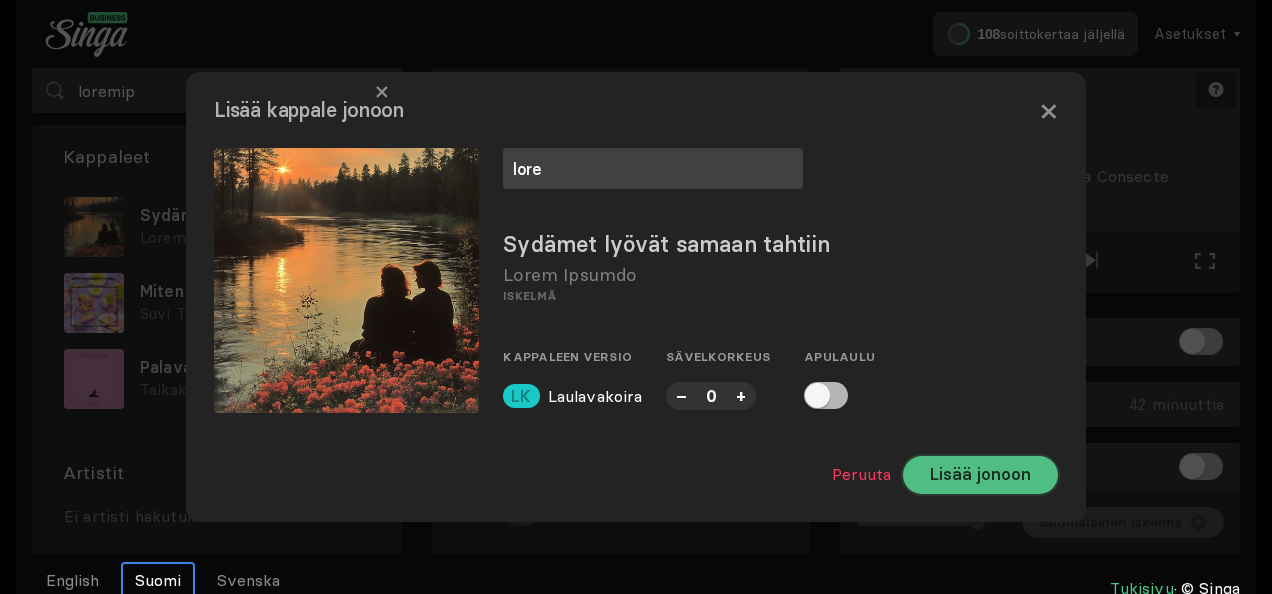 click on "Lisää jonoon" at bounding box center (980, 475) 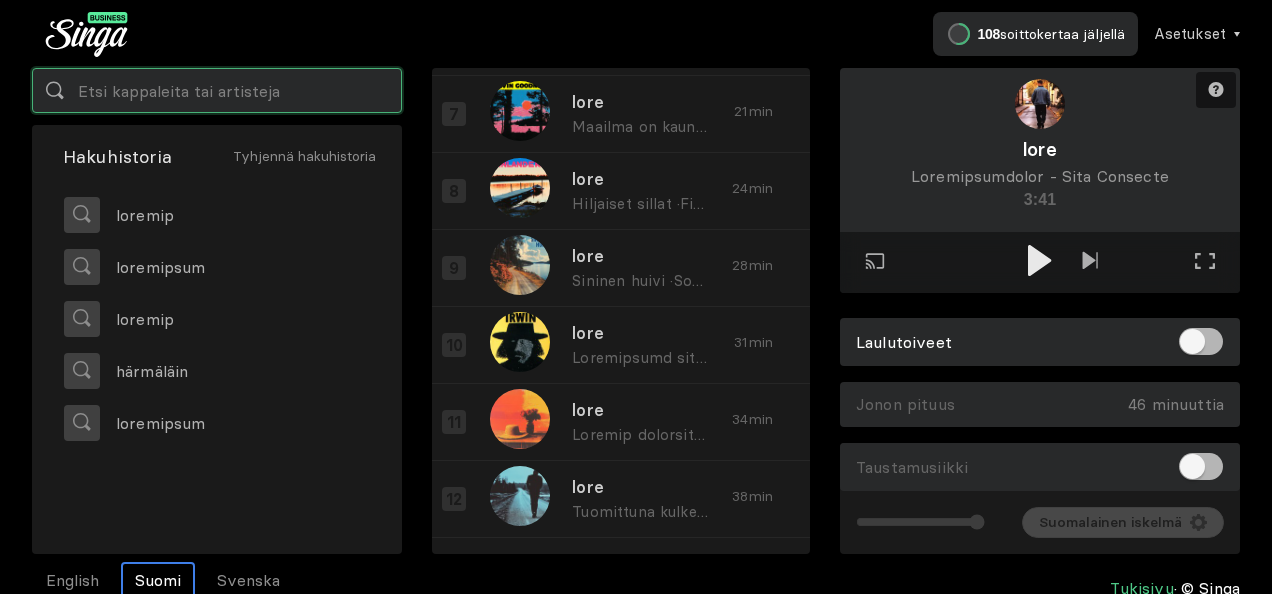 click at bounding box center [217, 90] 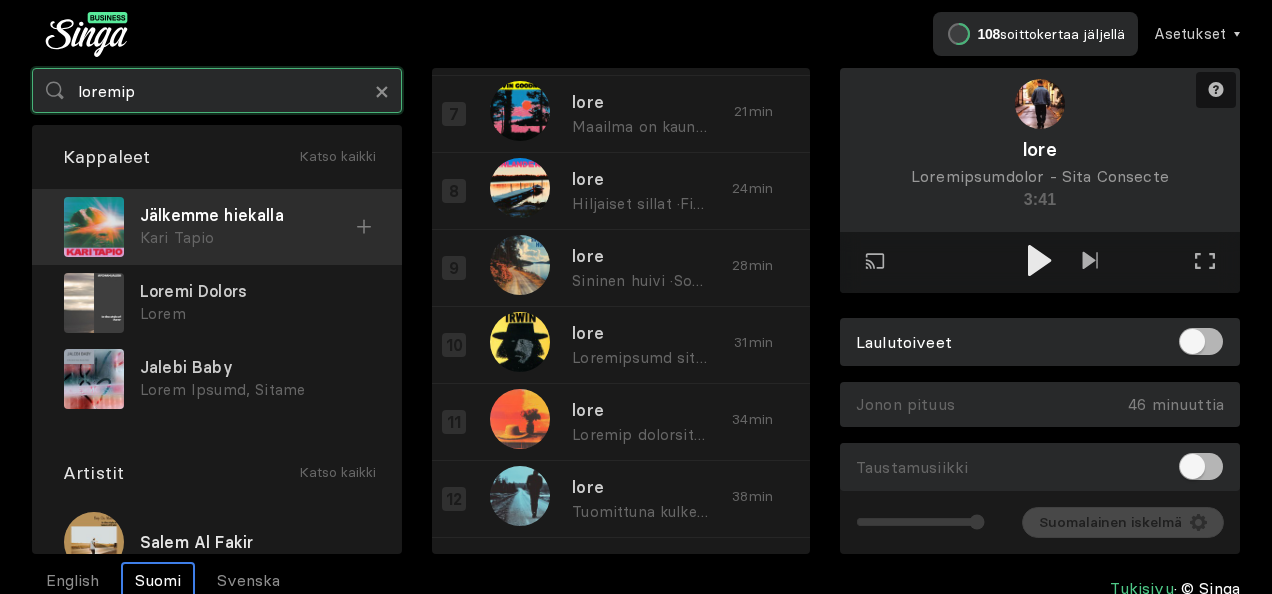 type on "loremip" 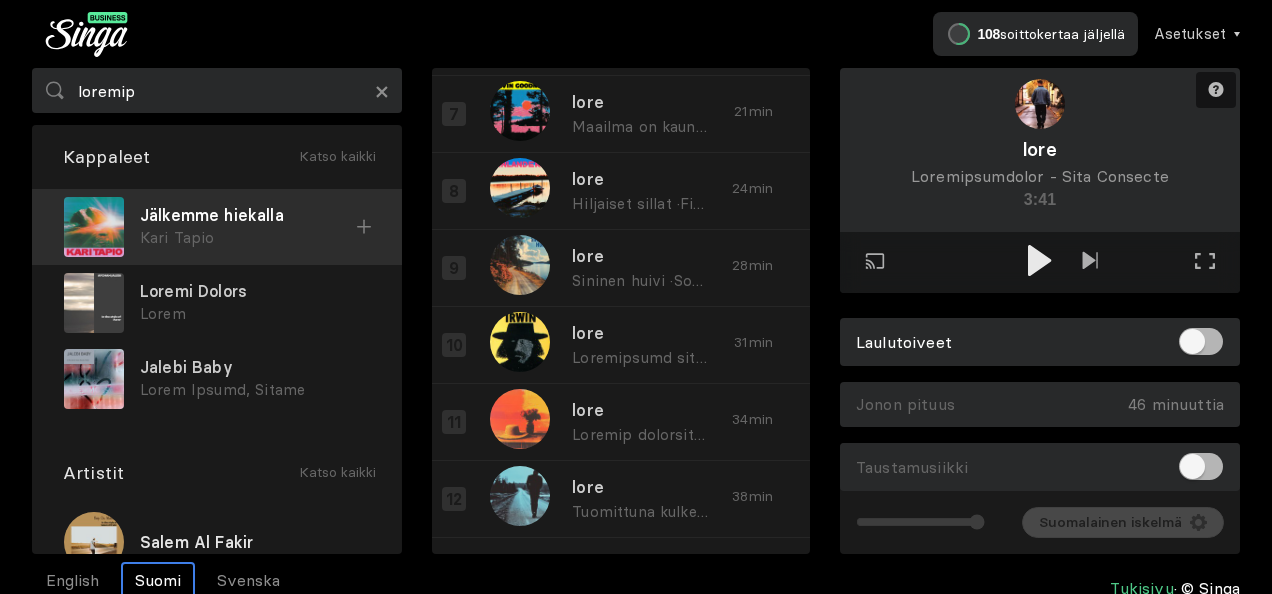 click at bounding box center (364, 227) 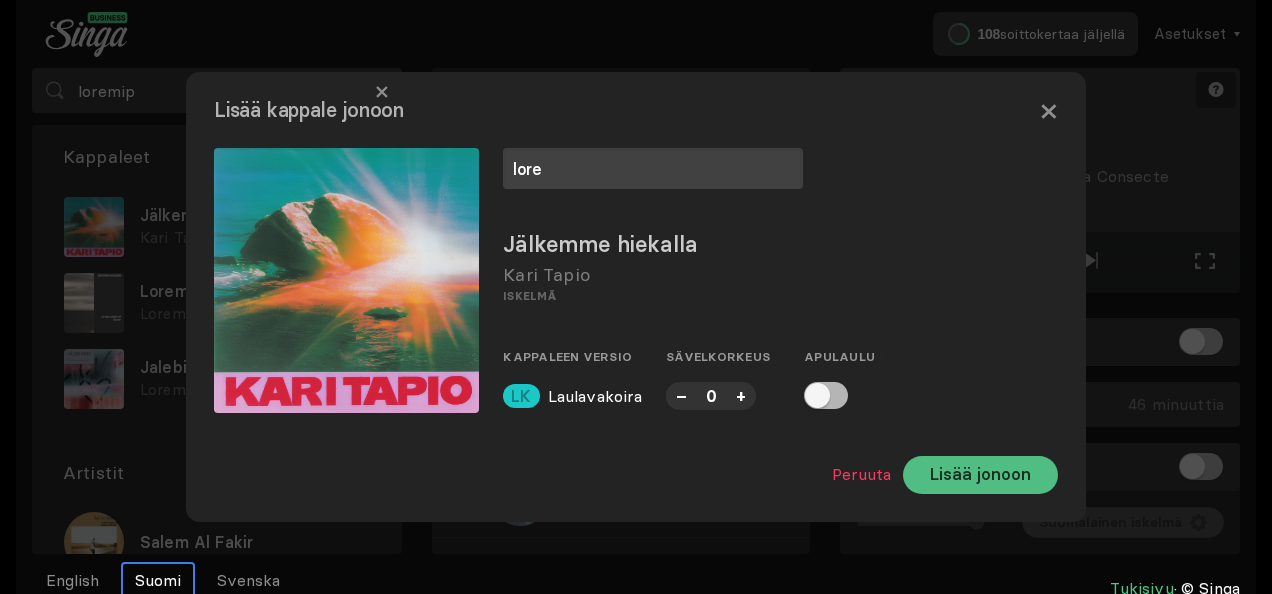 type on "lore" 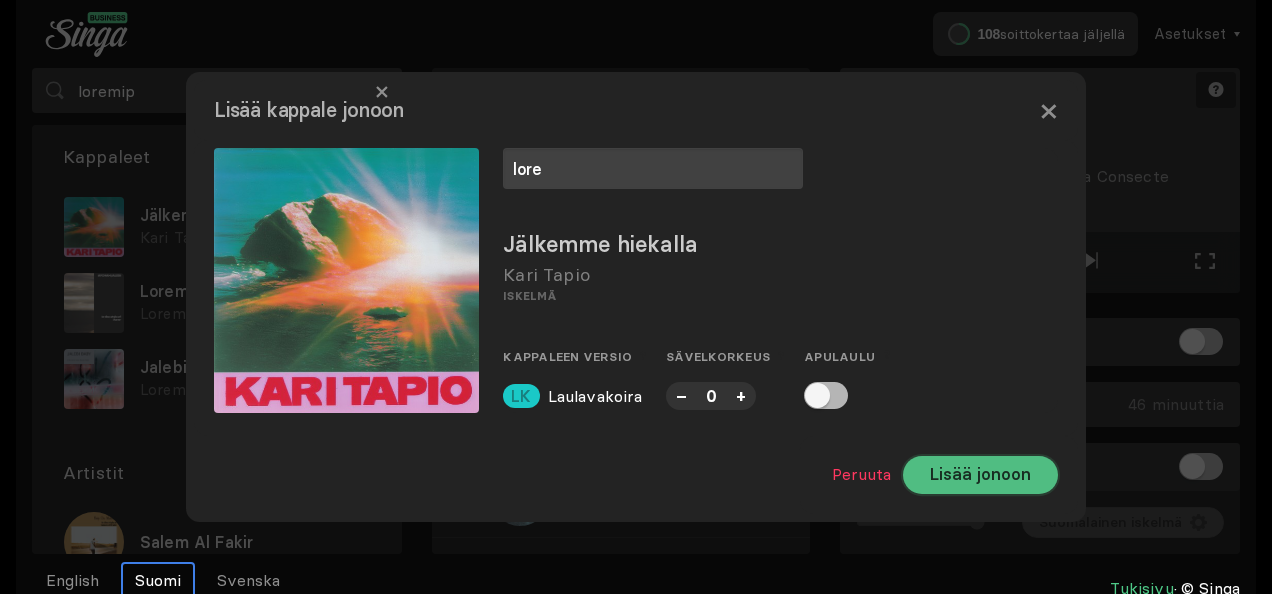 click on "Lisää jonoon" at bounding box center (980, 475) 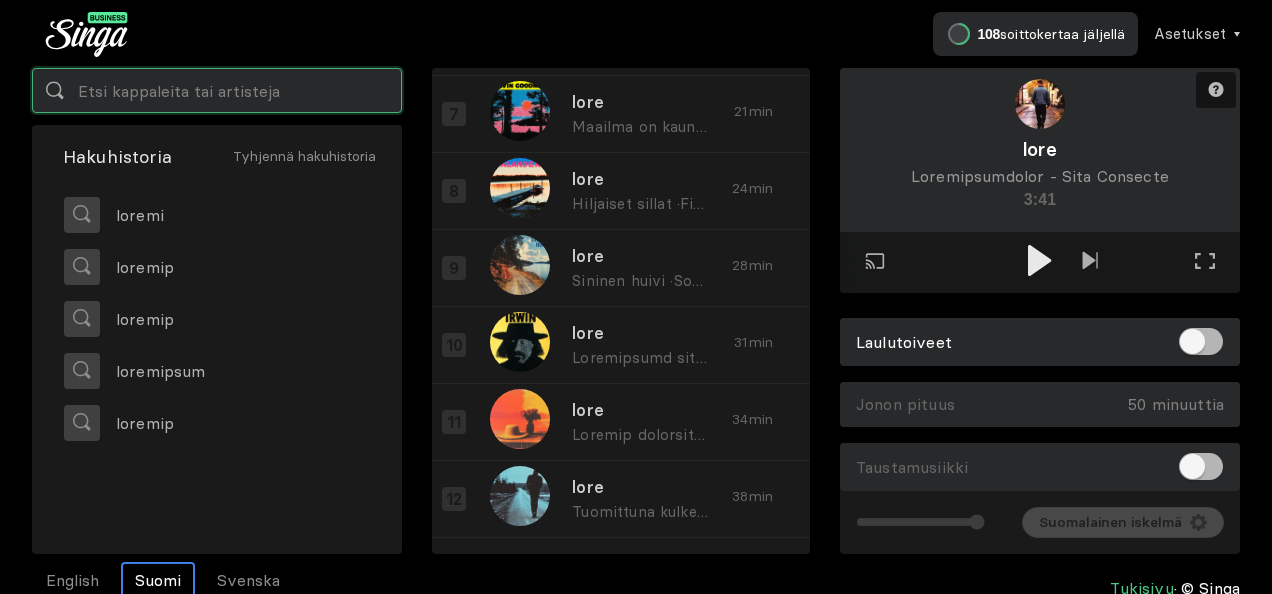click at bounding box center (217, 90) 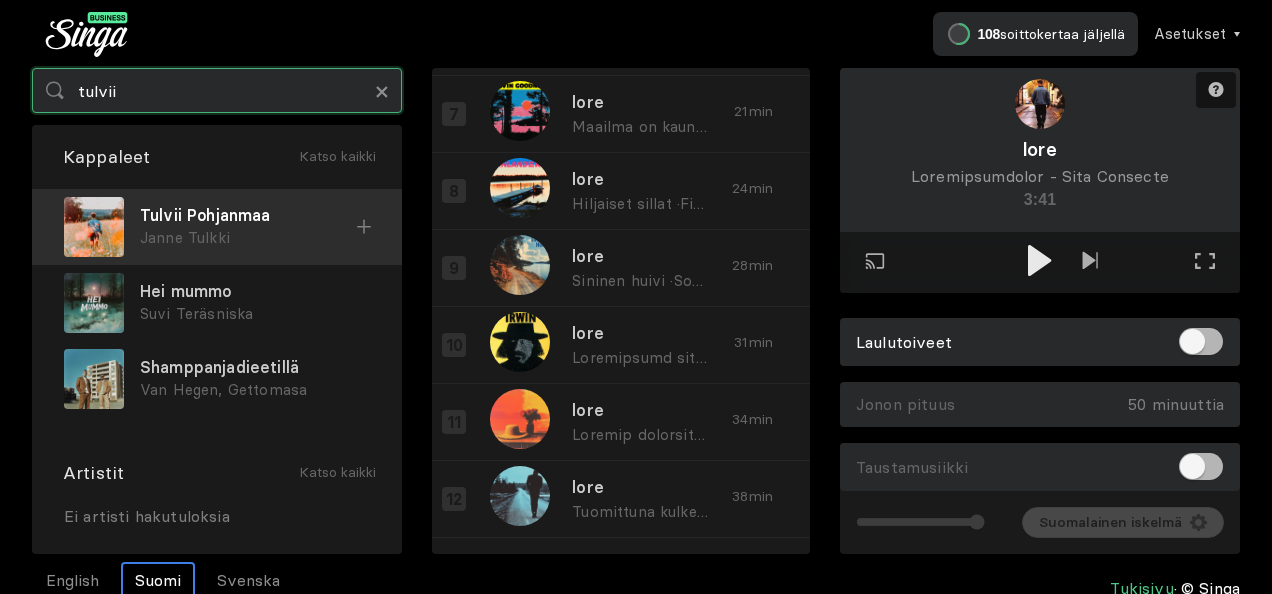 type on "tulvii" 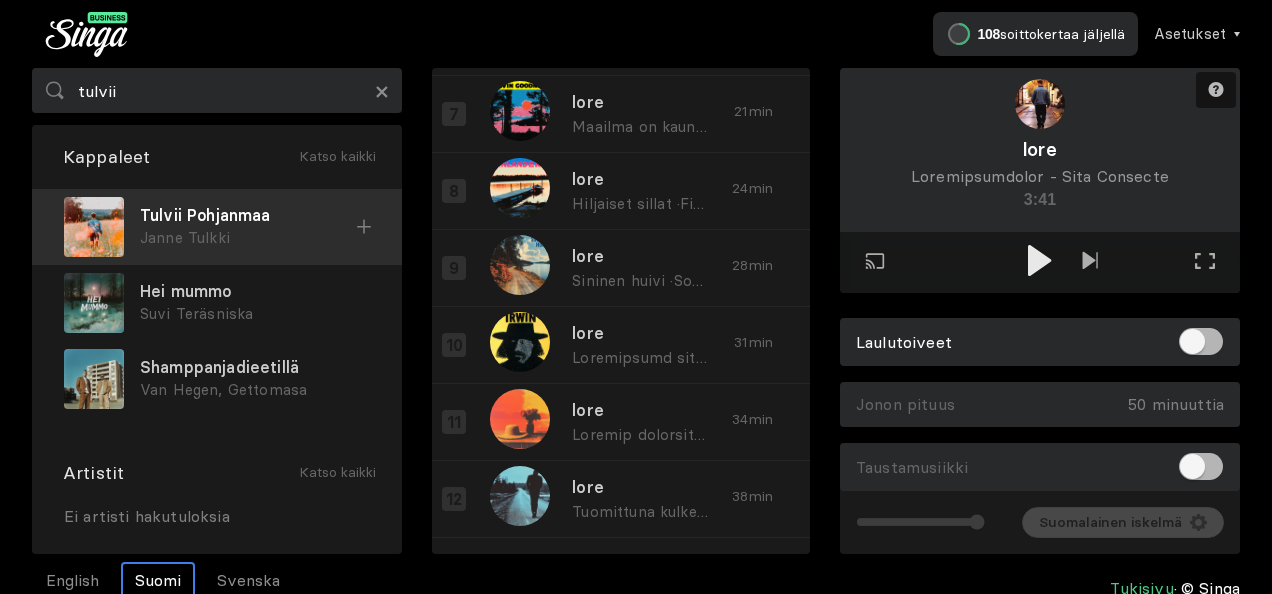 click at bounding box center (364, 227) 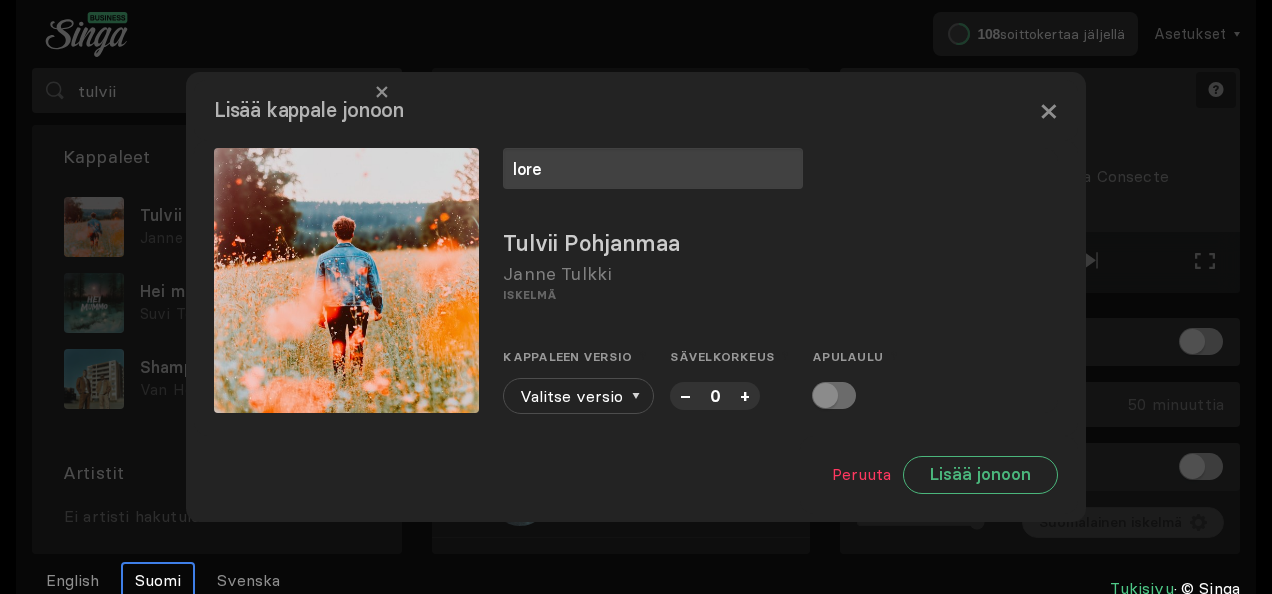 type on "lore" 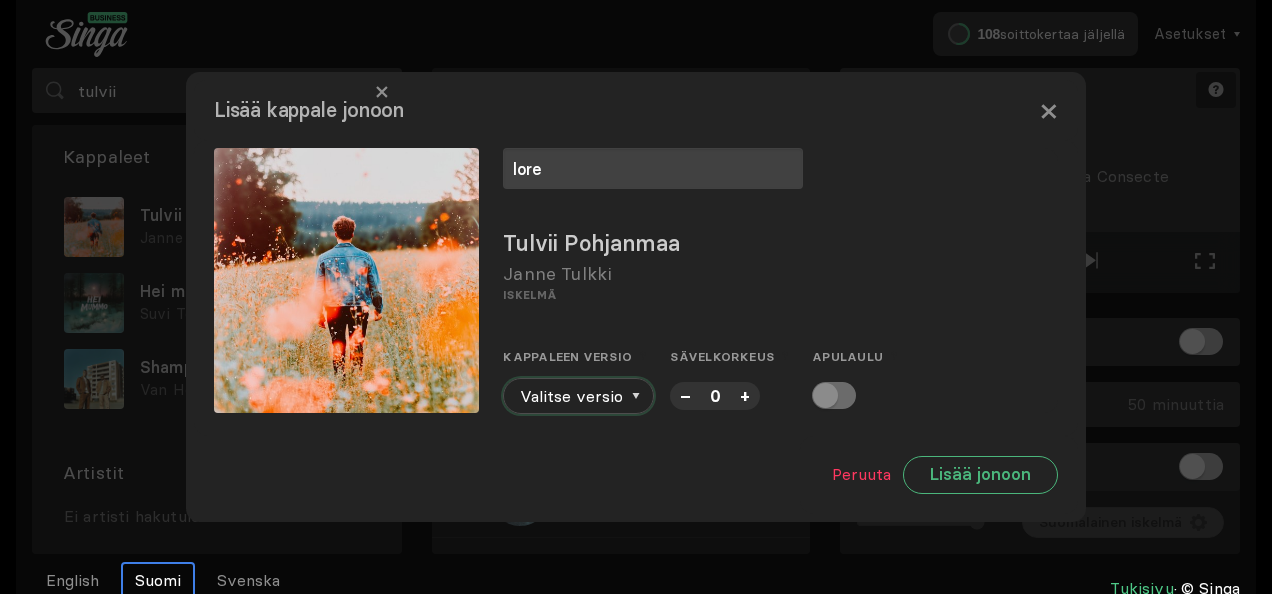 click on "Valitse versio" at bounding box center (578, 396) 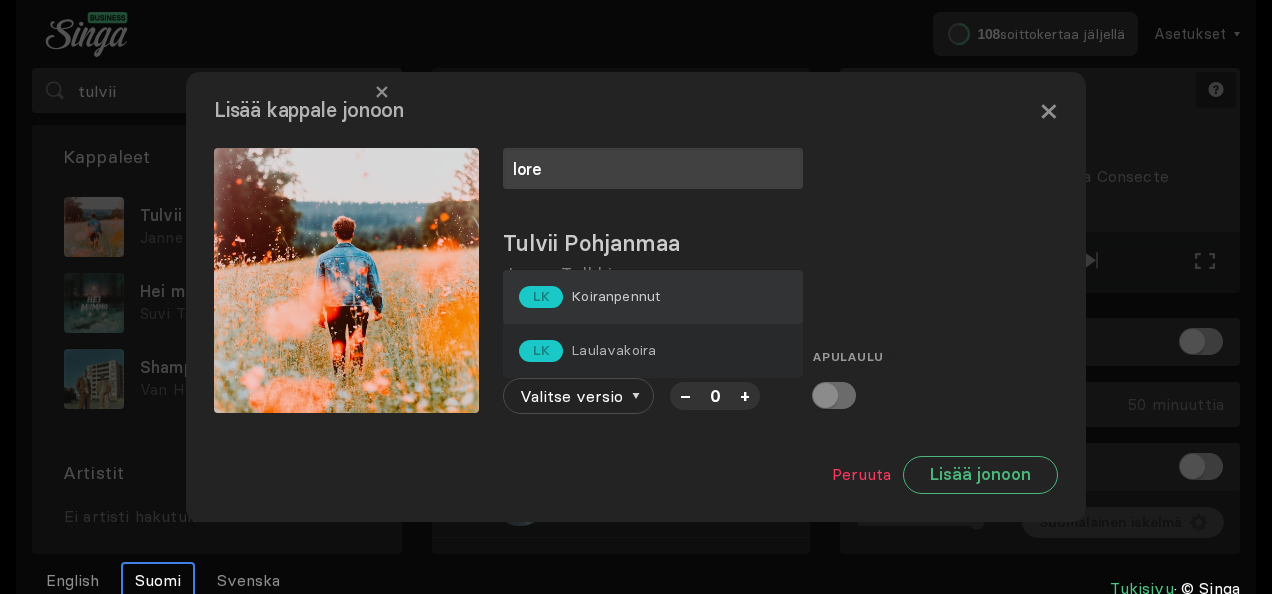 click on "Koiranpennut" at bounding box center (615, 296) 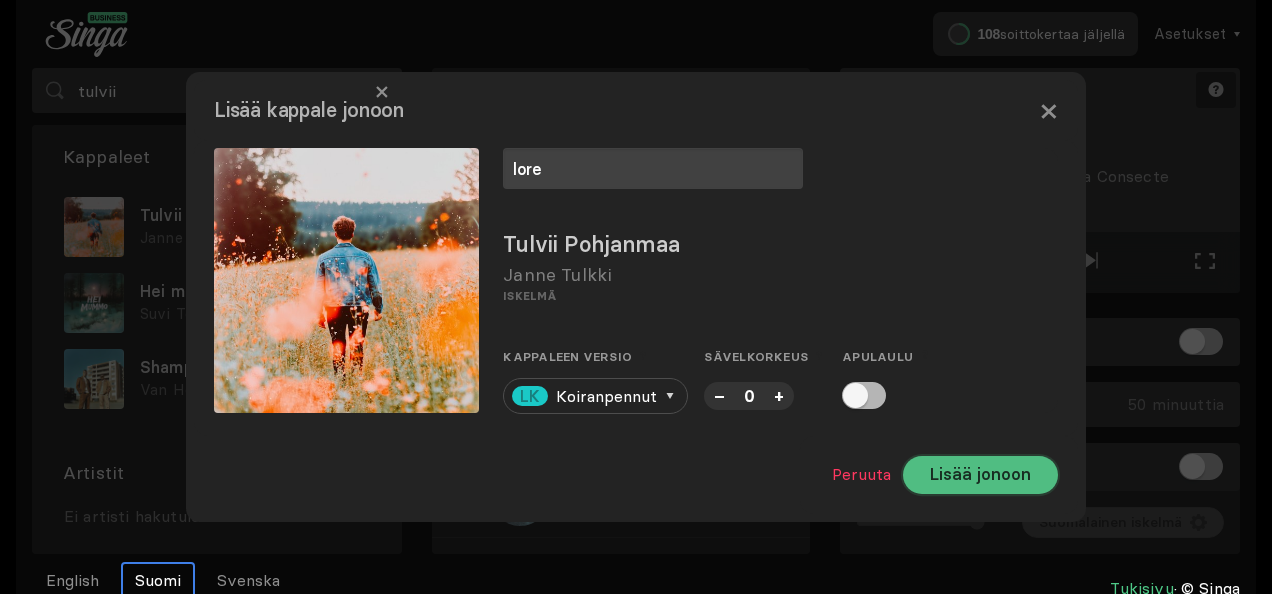 click on "Lisää jonoon" at bounding box center [980, 475] 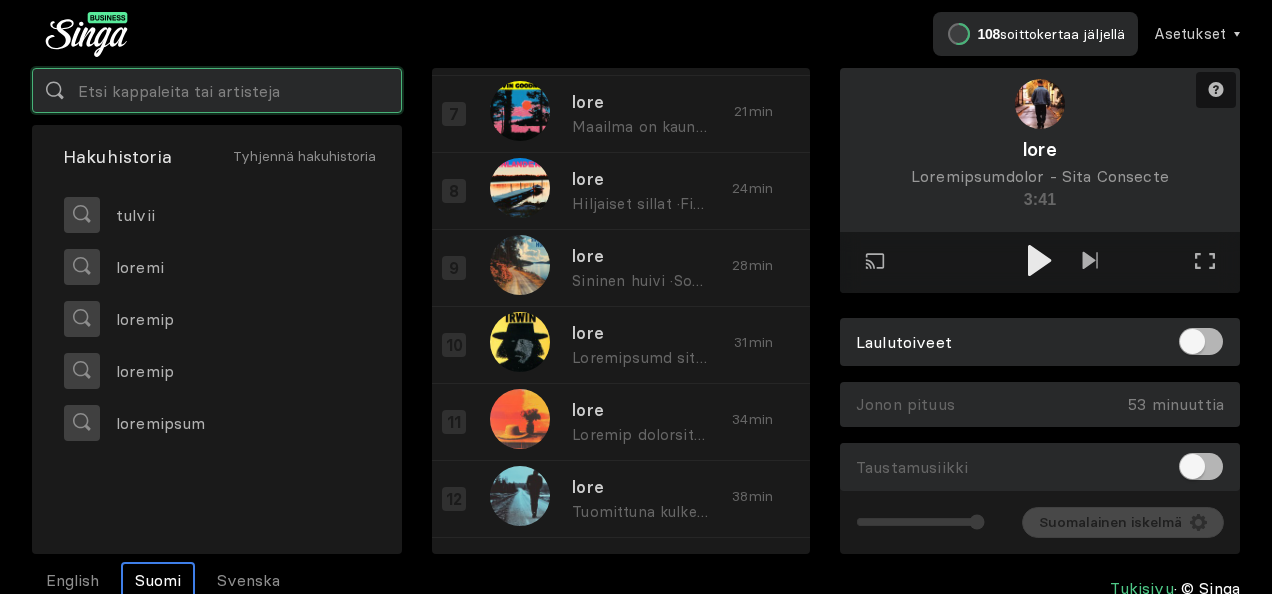 click at bounding box center (217, 90) 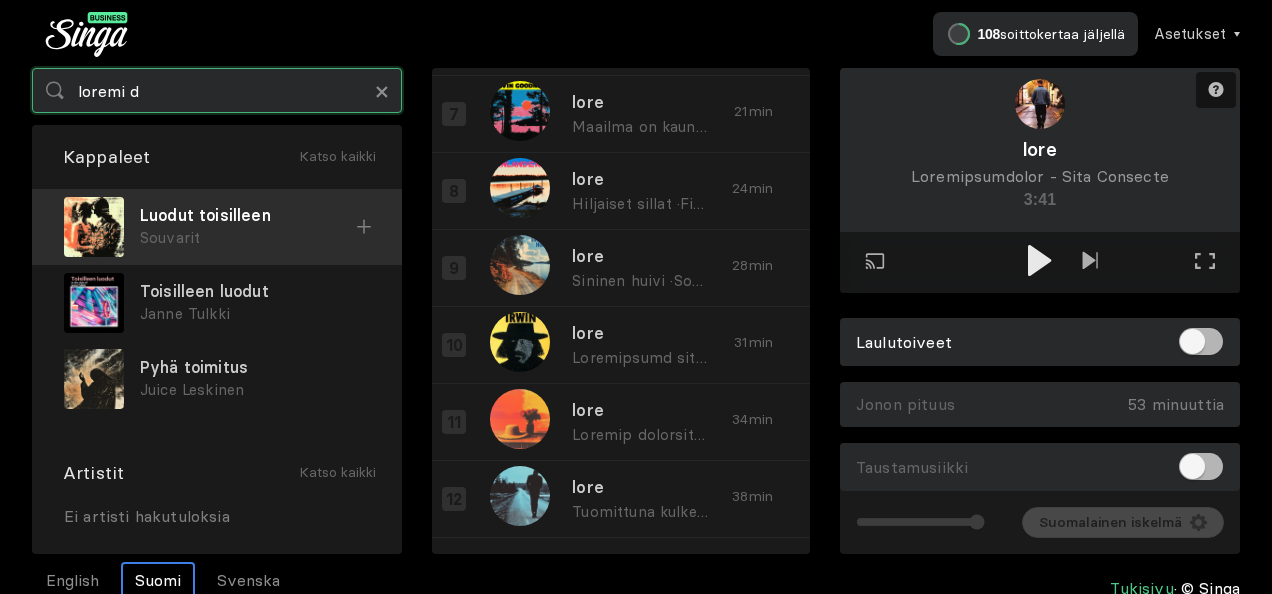 type on "loremi d" 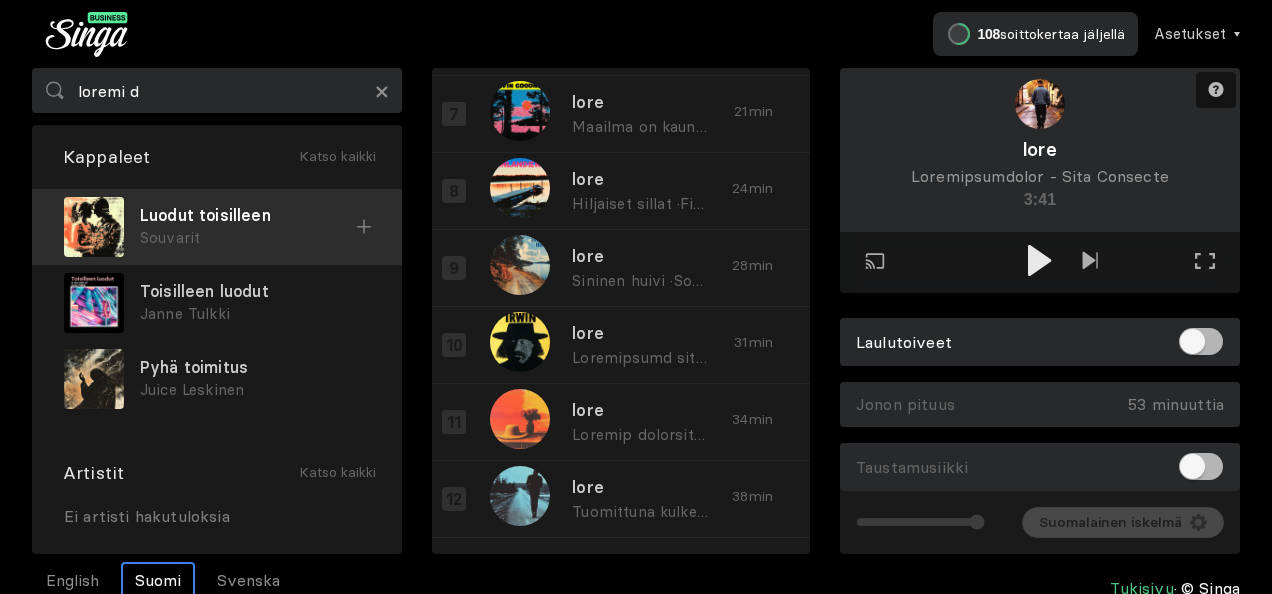 click at bounding box center (364, 226) 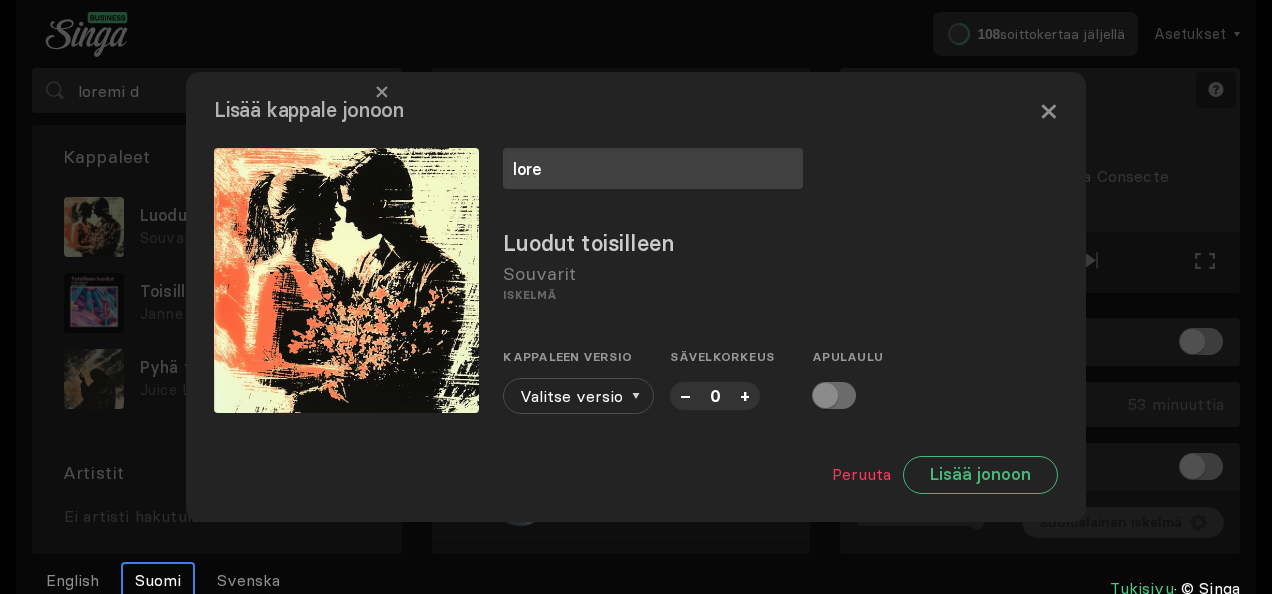 type on "lore" 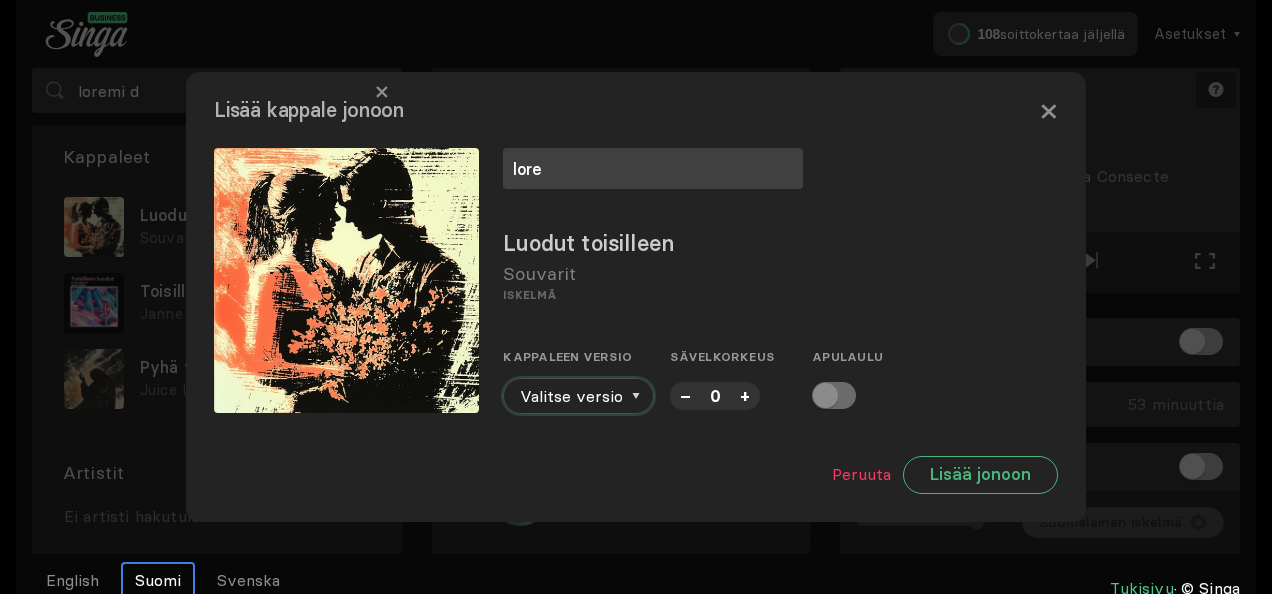 click on "Valitse versio" at bounding box center [578, 396] 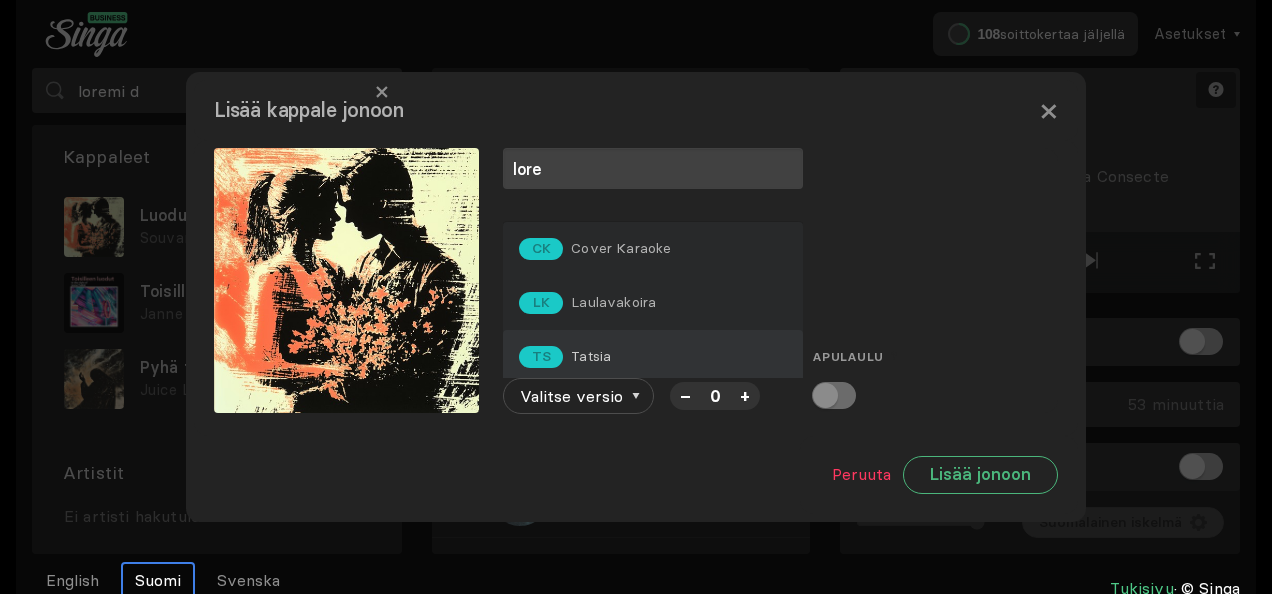 click on "TS Tatsia" at bounding box center (653, 357) 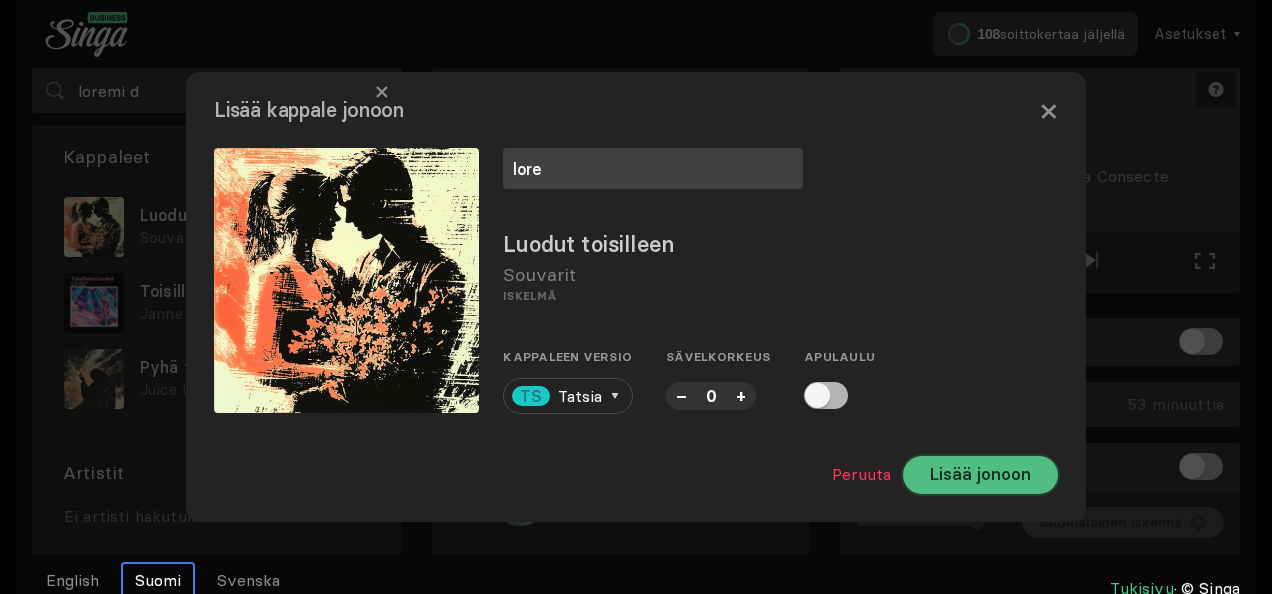 click on "Lisää jonoon" at bounding box center [980, 475] 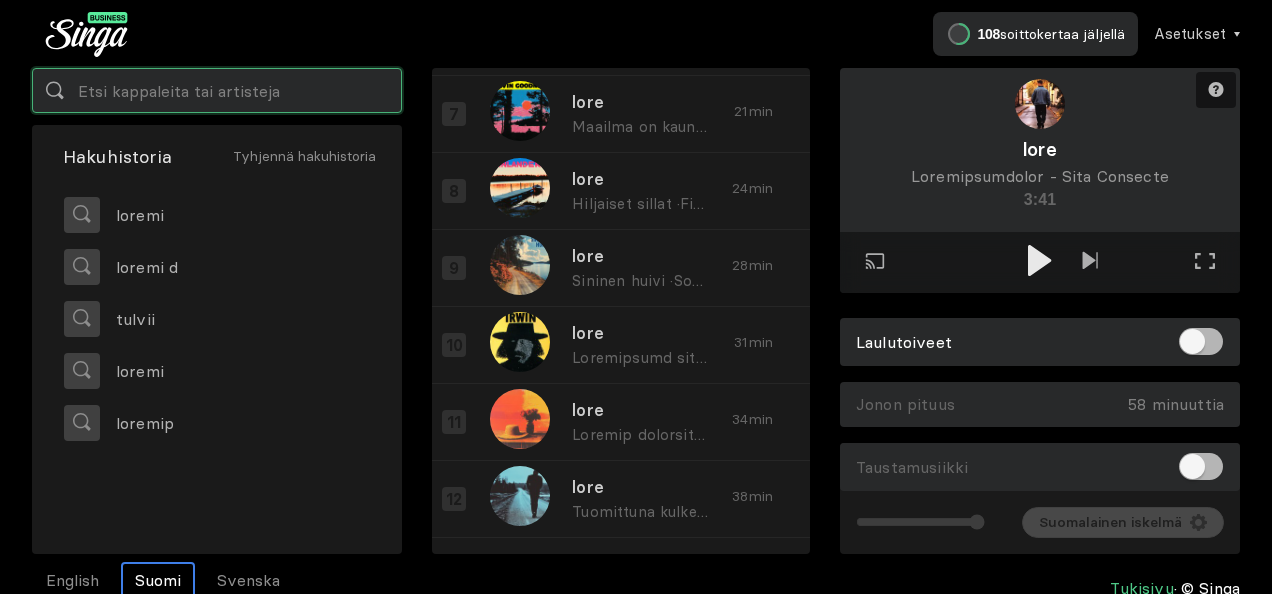 click at bounding box center [217, 90] 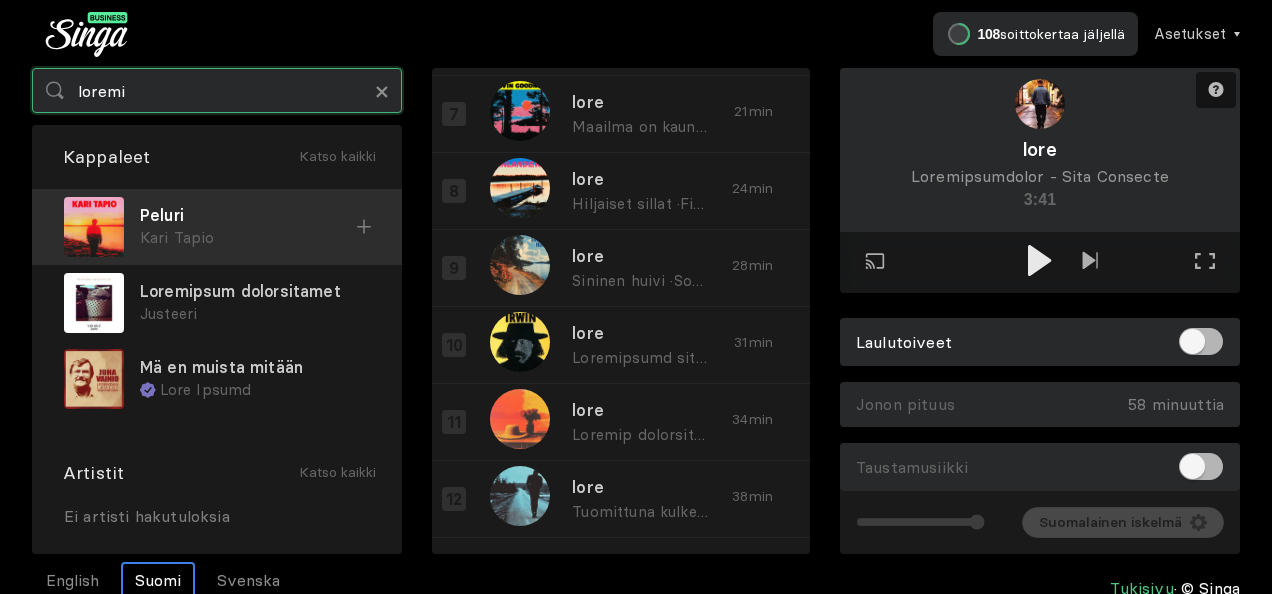 type on "loremi" 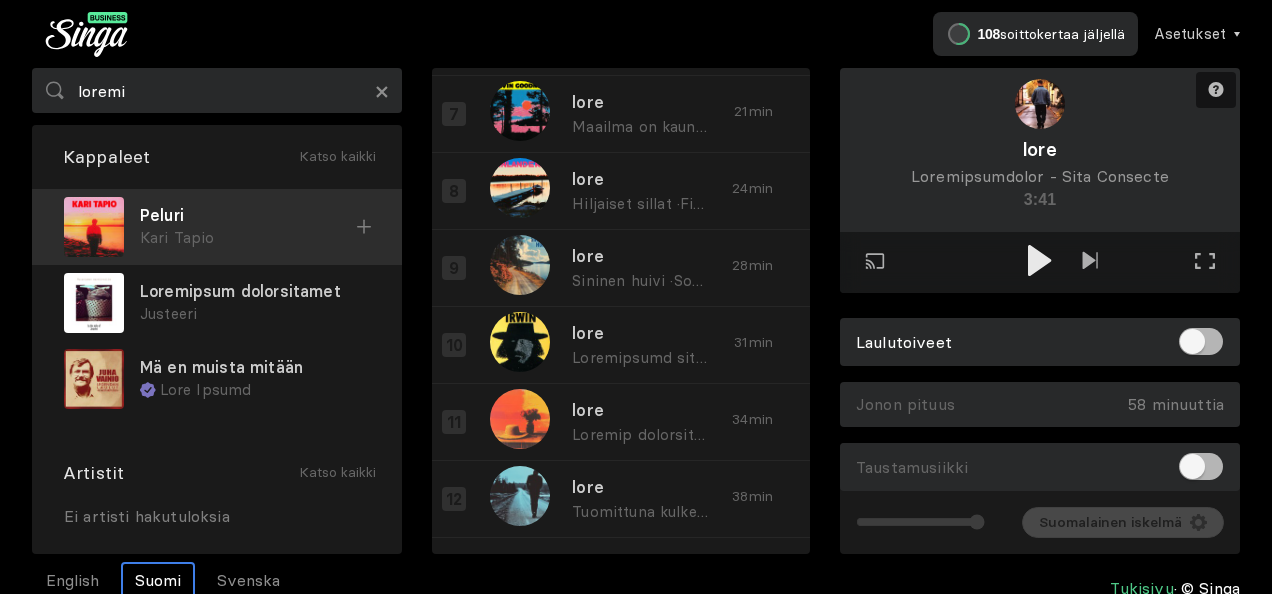 click at bounding box center [364, 227] 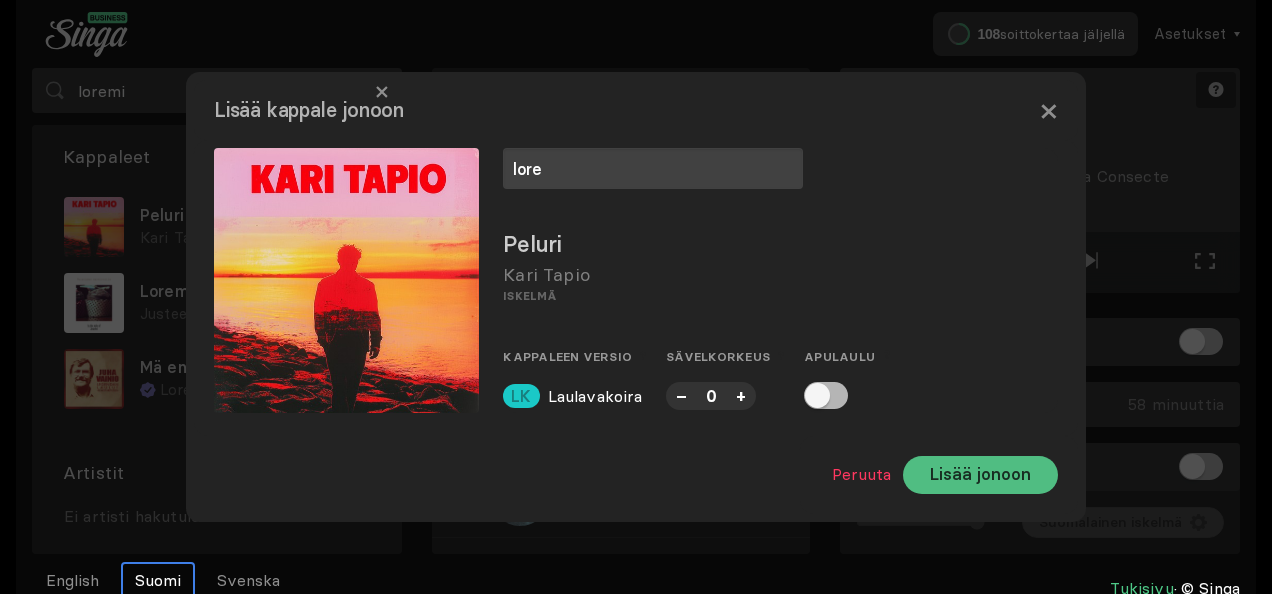 type on "lore" 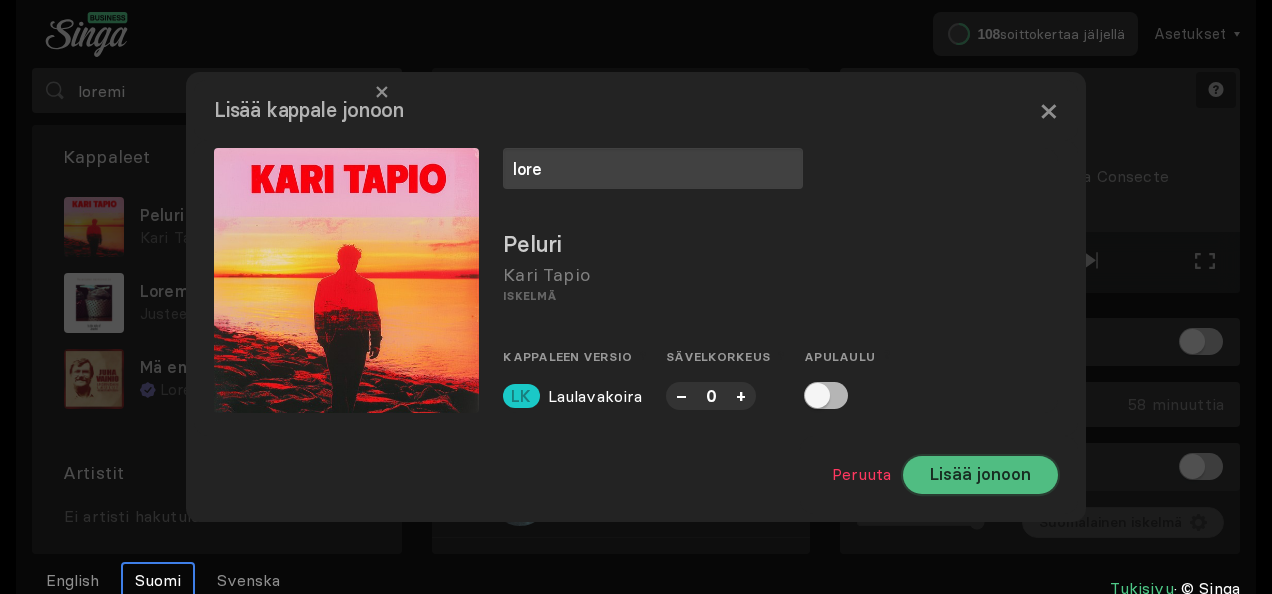 click on "Lisää jonoon" at bounding box center (980, 475) 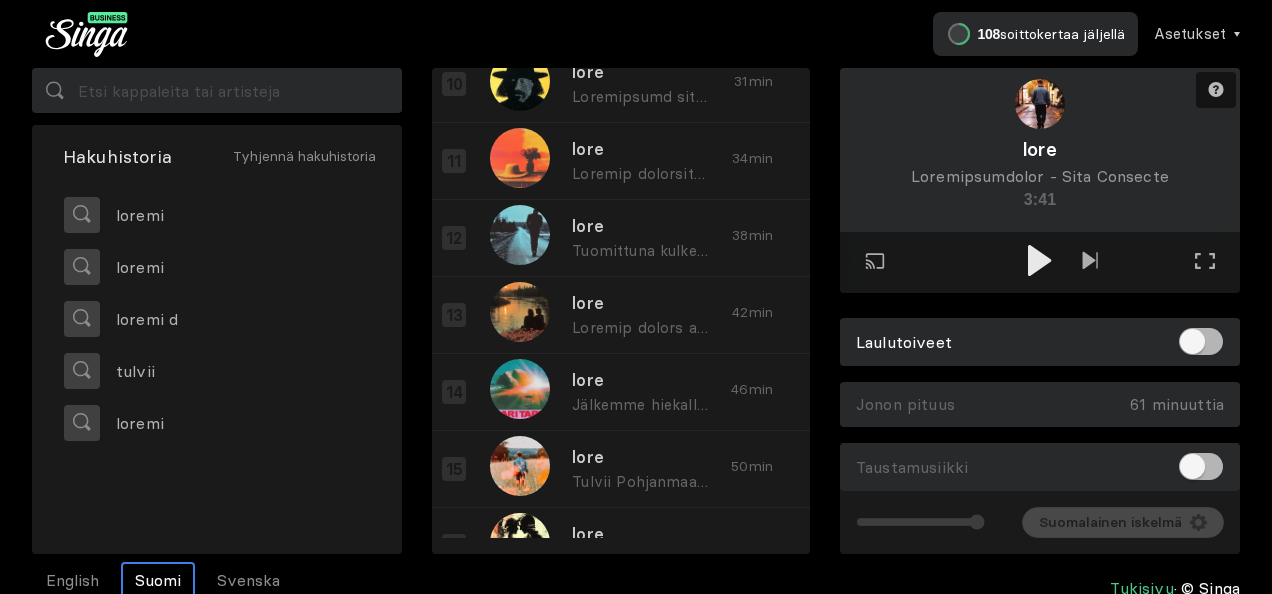 scroll, scrollTop: 852, scrollLeft: 0, axis: vertical 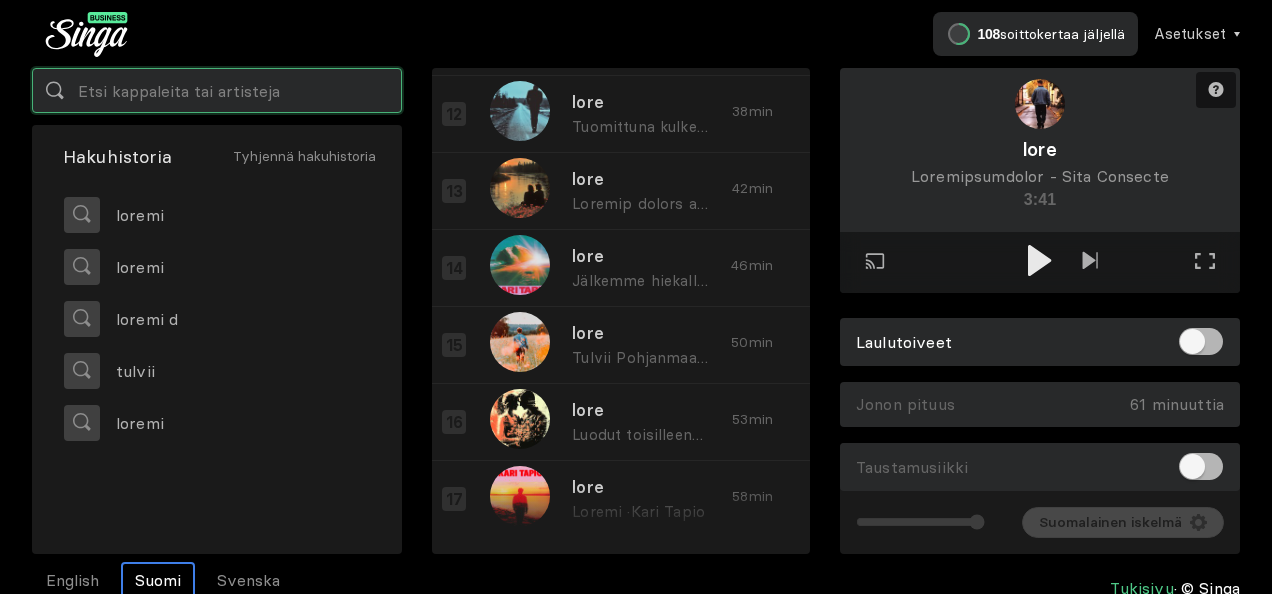 click at bounding box center [217, 90] 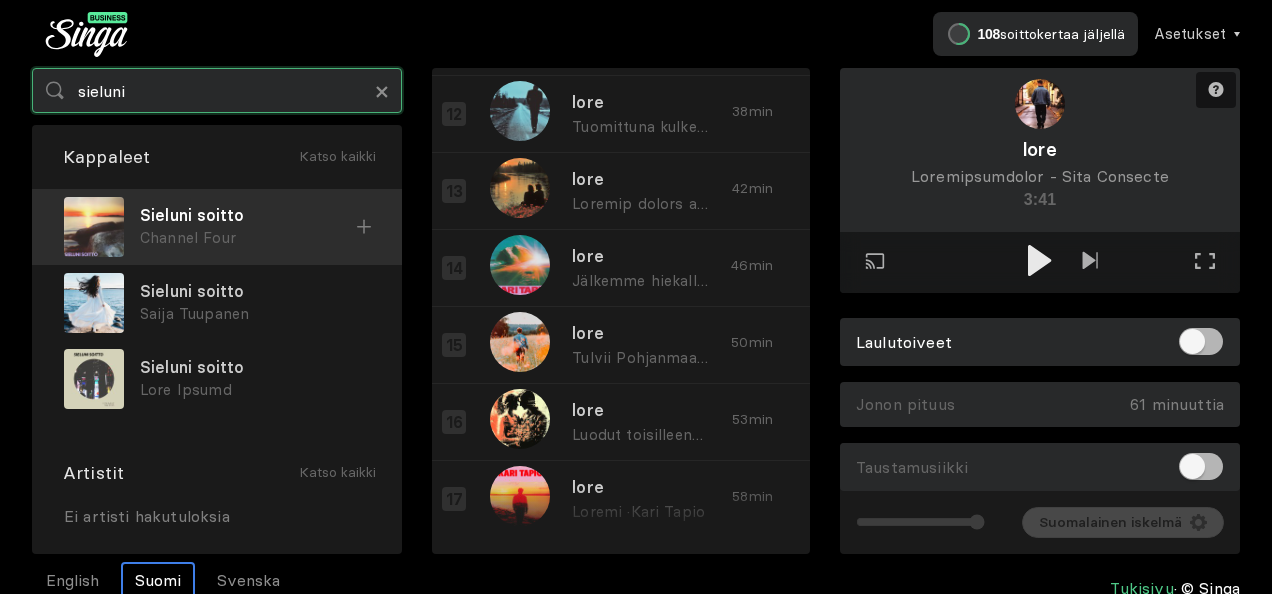 type on "sieluni" 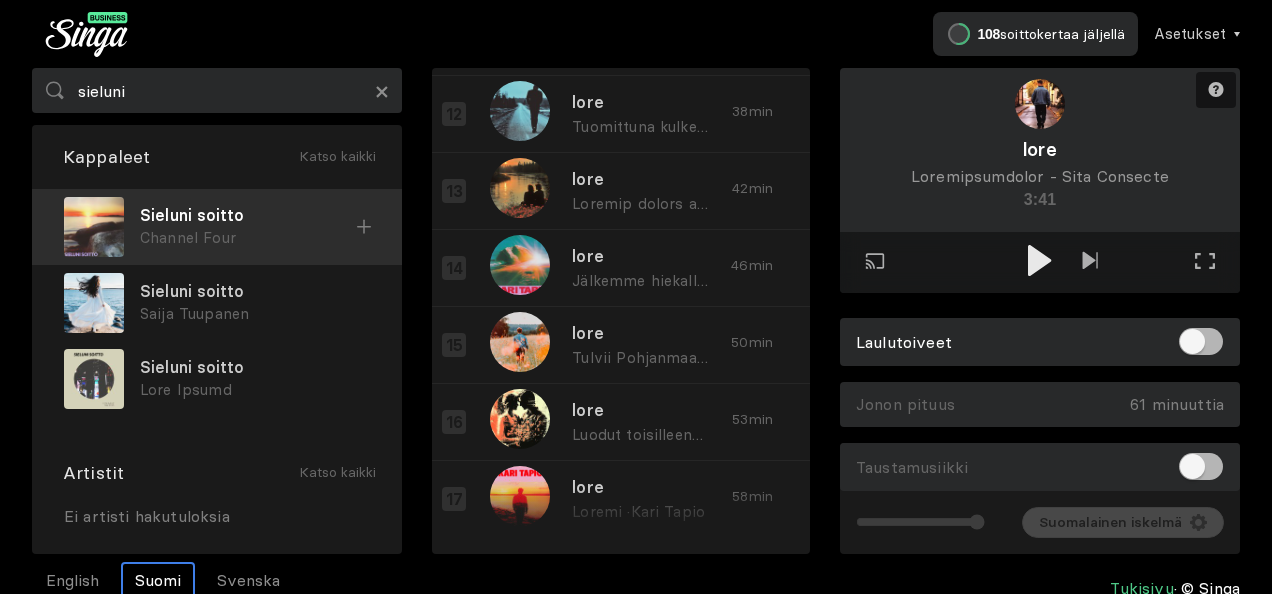 click at bounding box center (364, 226) 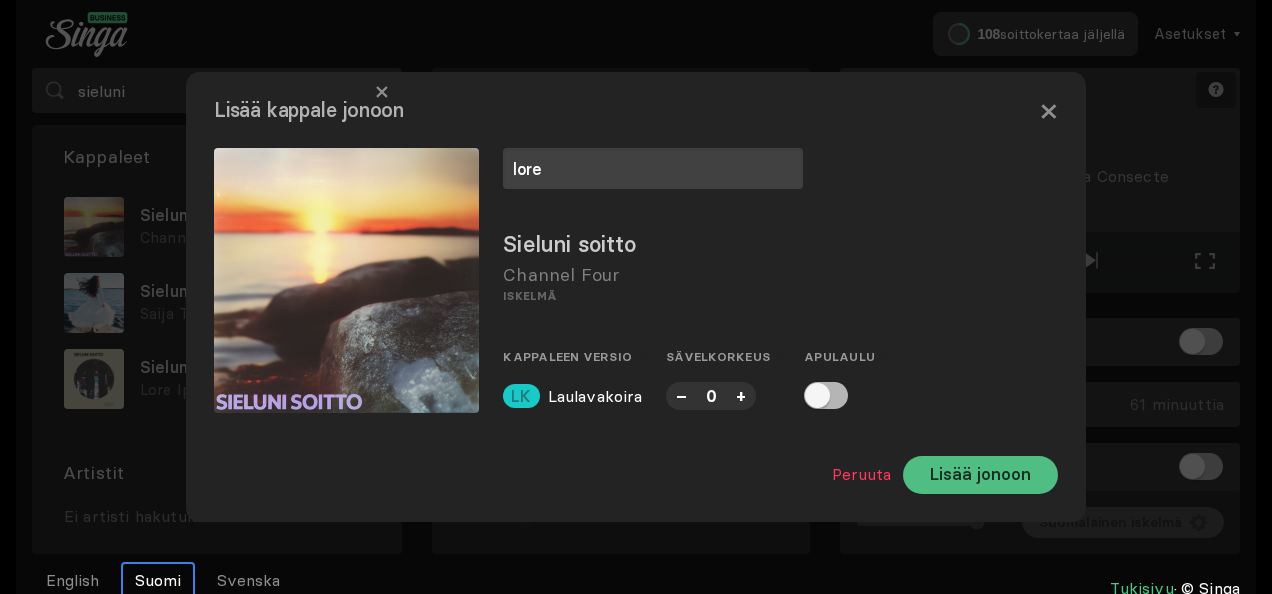 type on "lore" 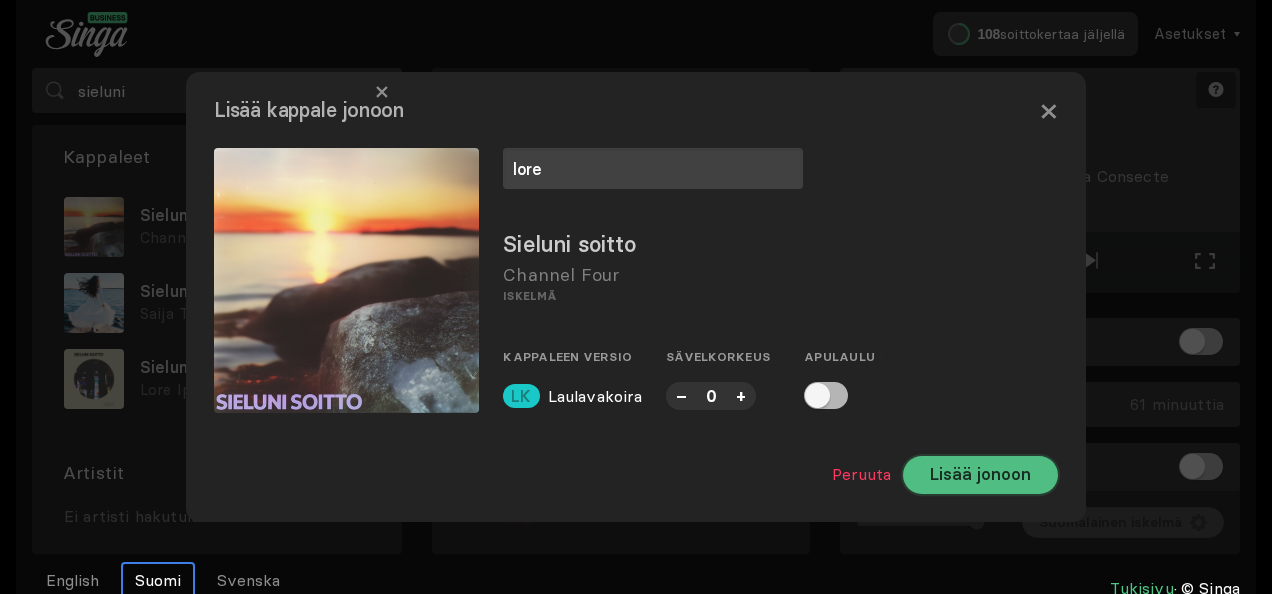 click on "Lisää jonoon" at bounding box center (980, 475) 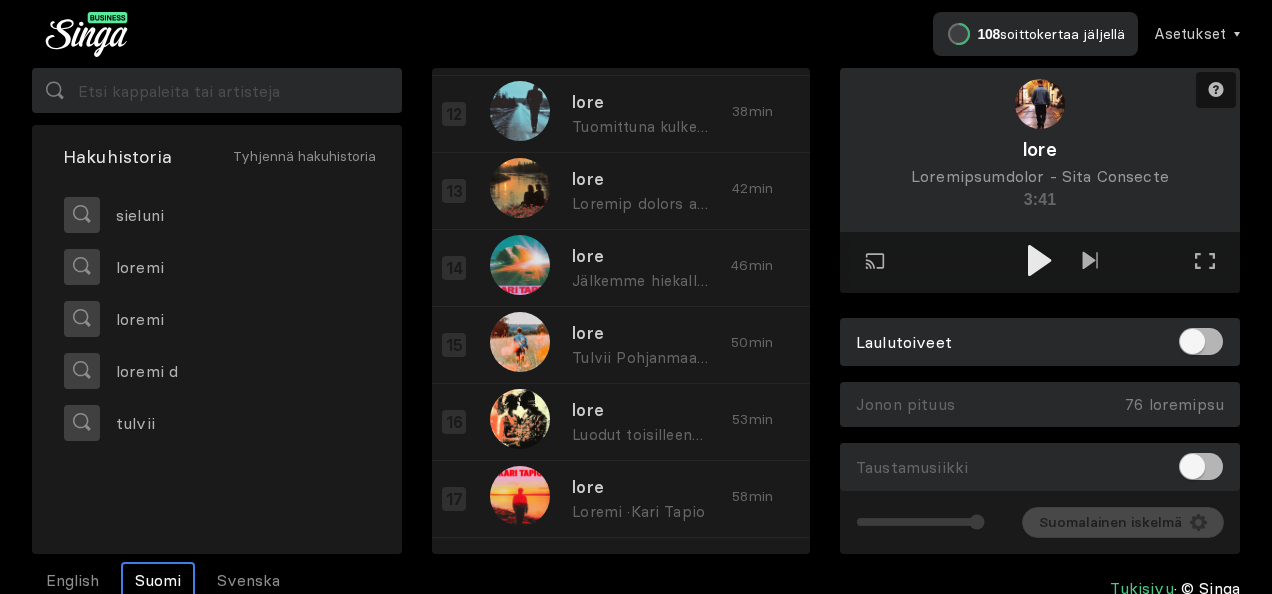 scroll, scrollTop: 929, scrollLeft: 0, axis: vertical 